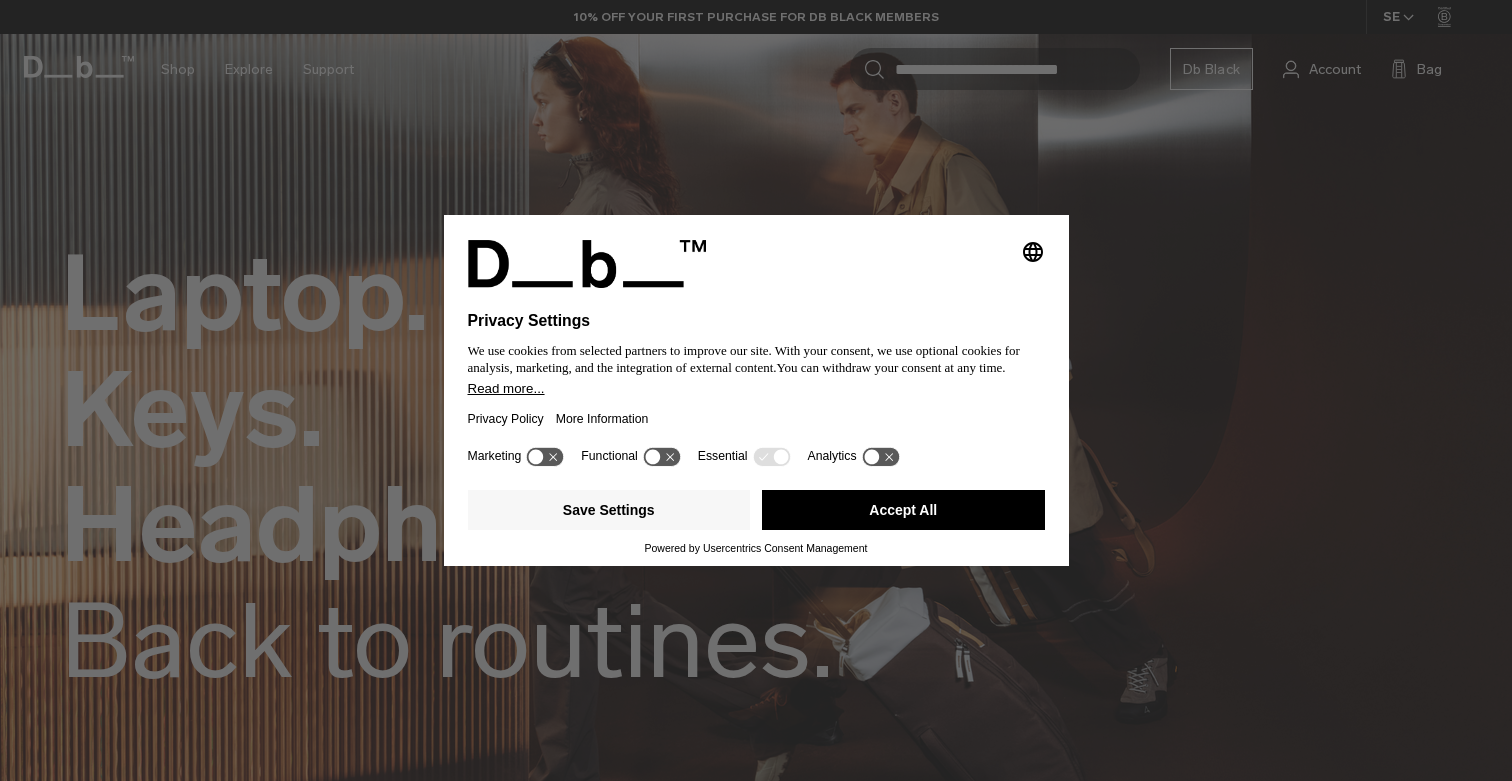 scroll, scrollTop: 0, scrollLeft: 0, axis: both 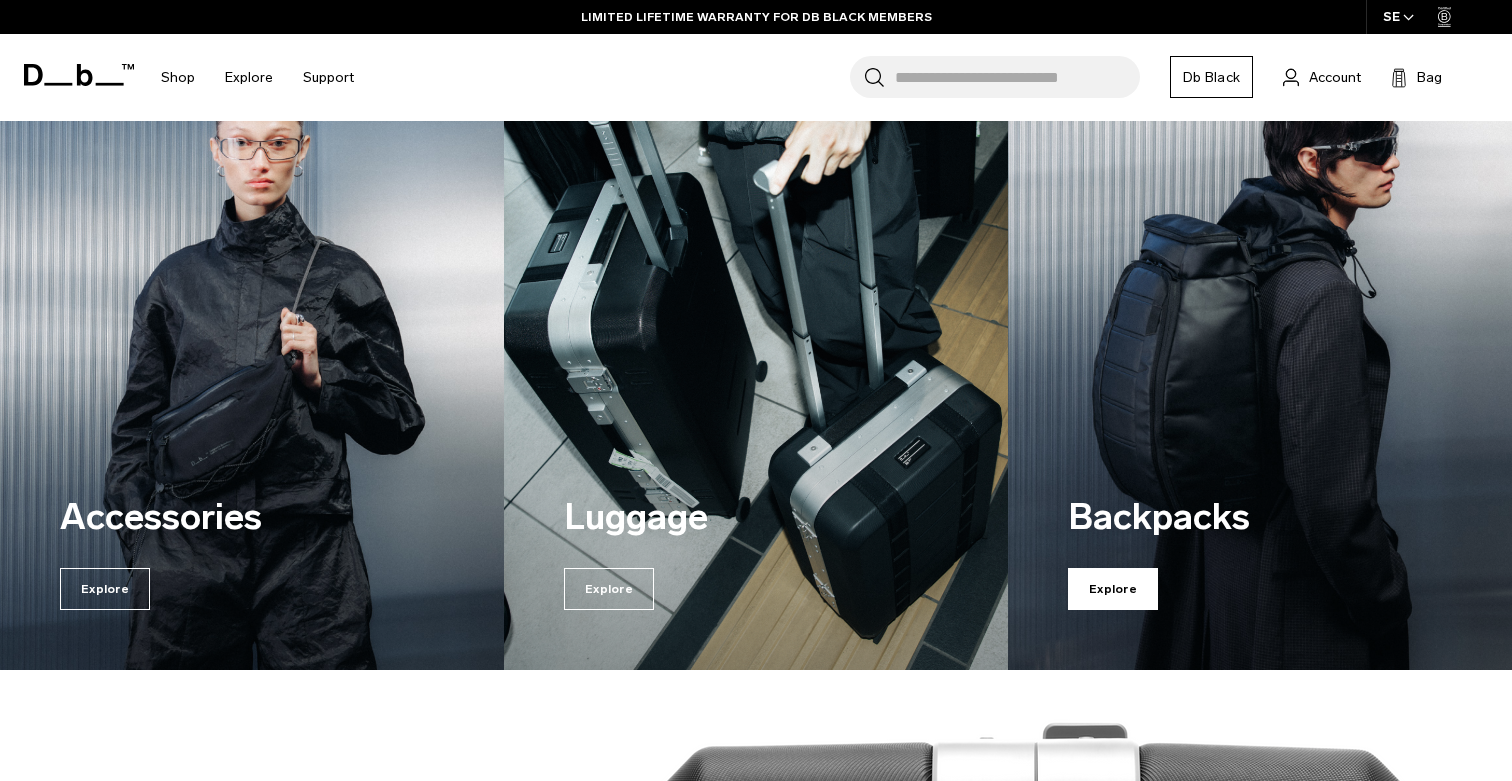 click on "Explore" at bounding box center [1113, 589] 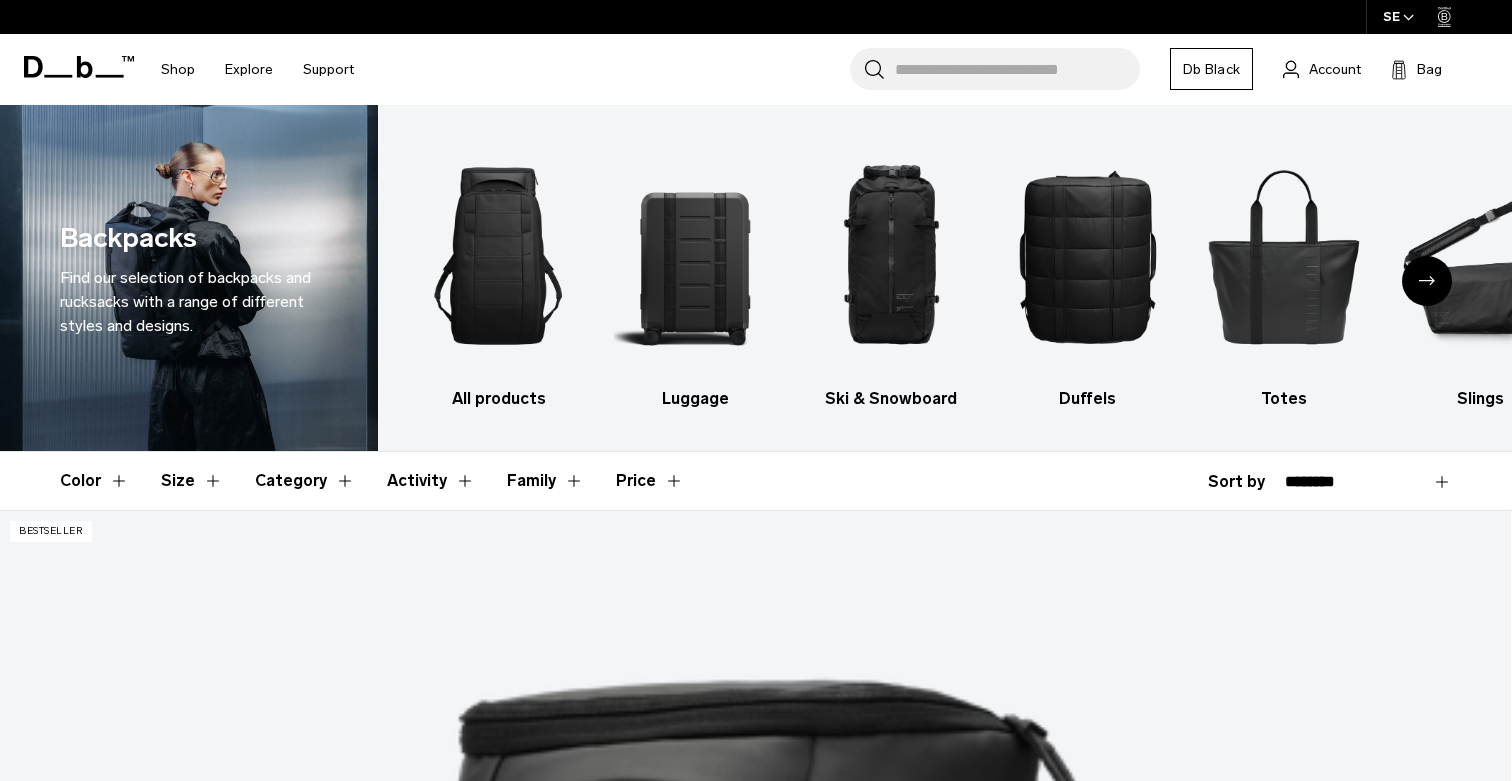 scroll, scrollTop: 0, scrollLeft: 0, axis: both 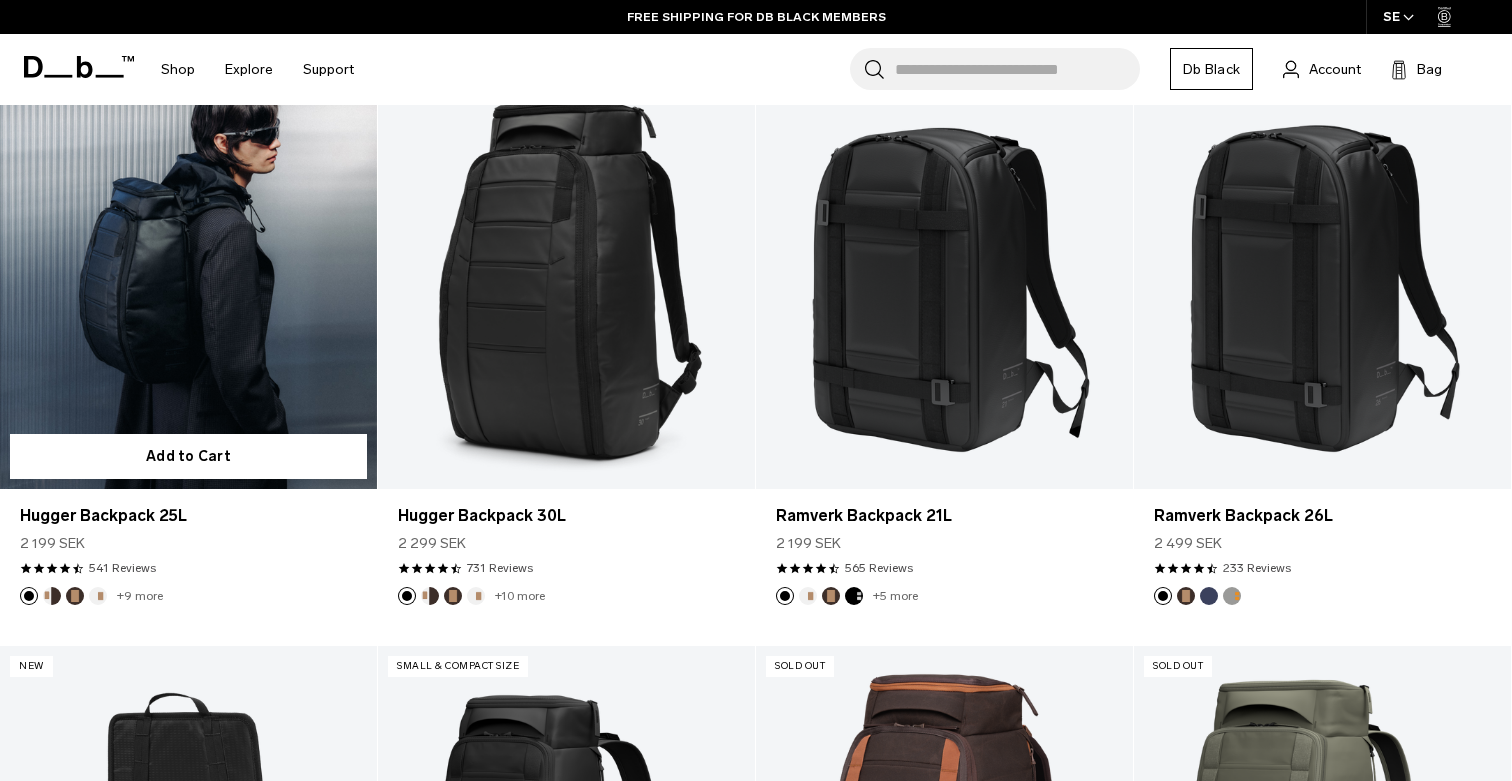 click at bounding box center (188, 279) 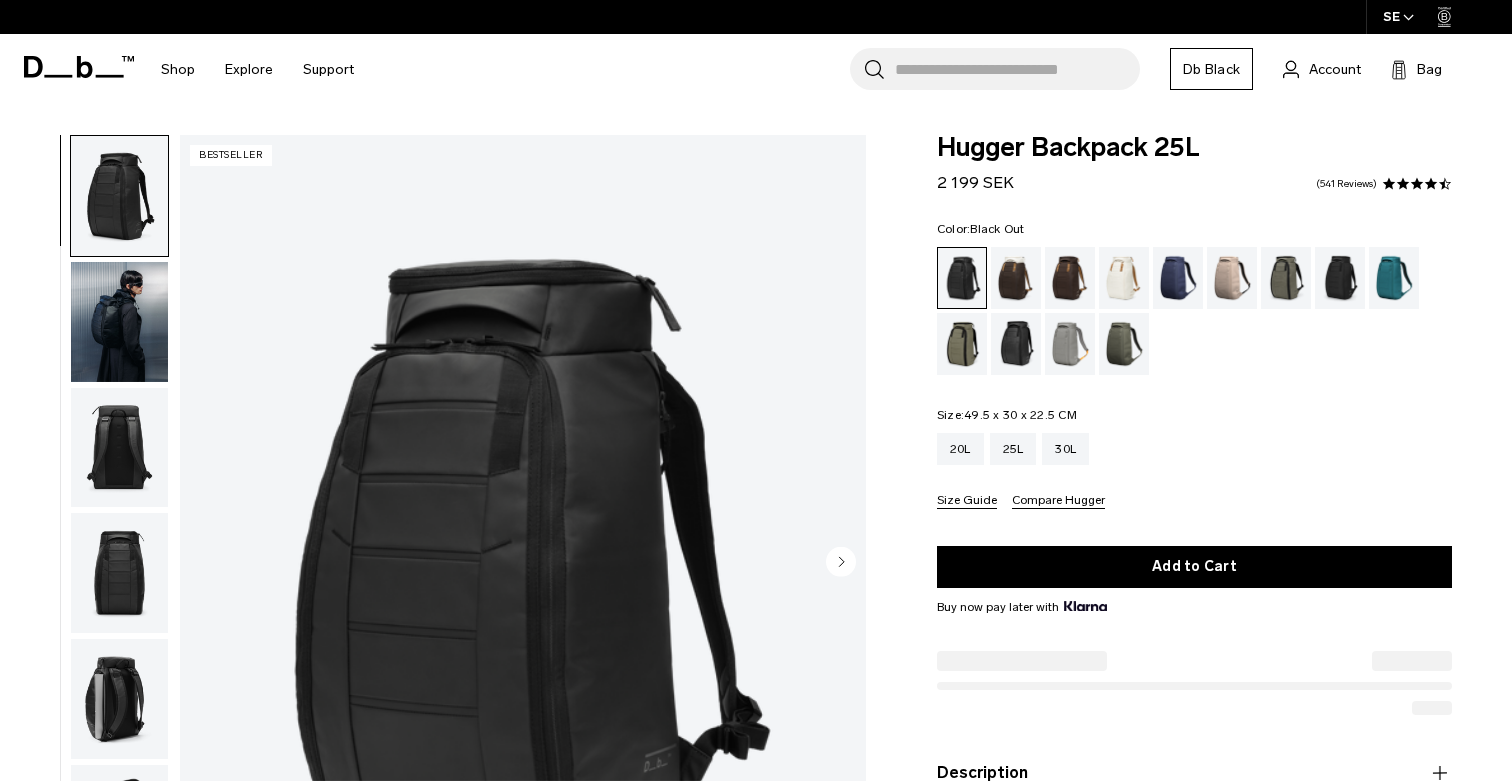 scroll, scrollTop: 0, scrollLeft: 0, axis: both 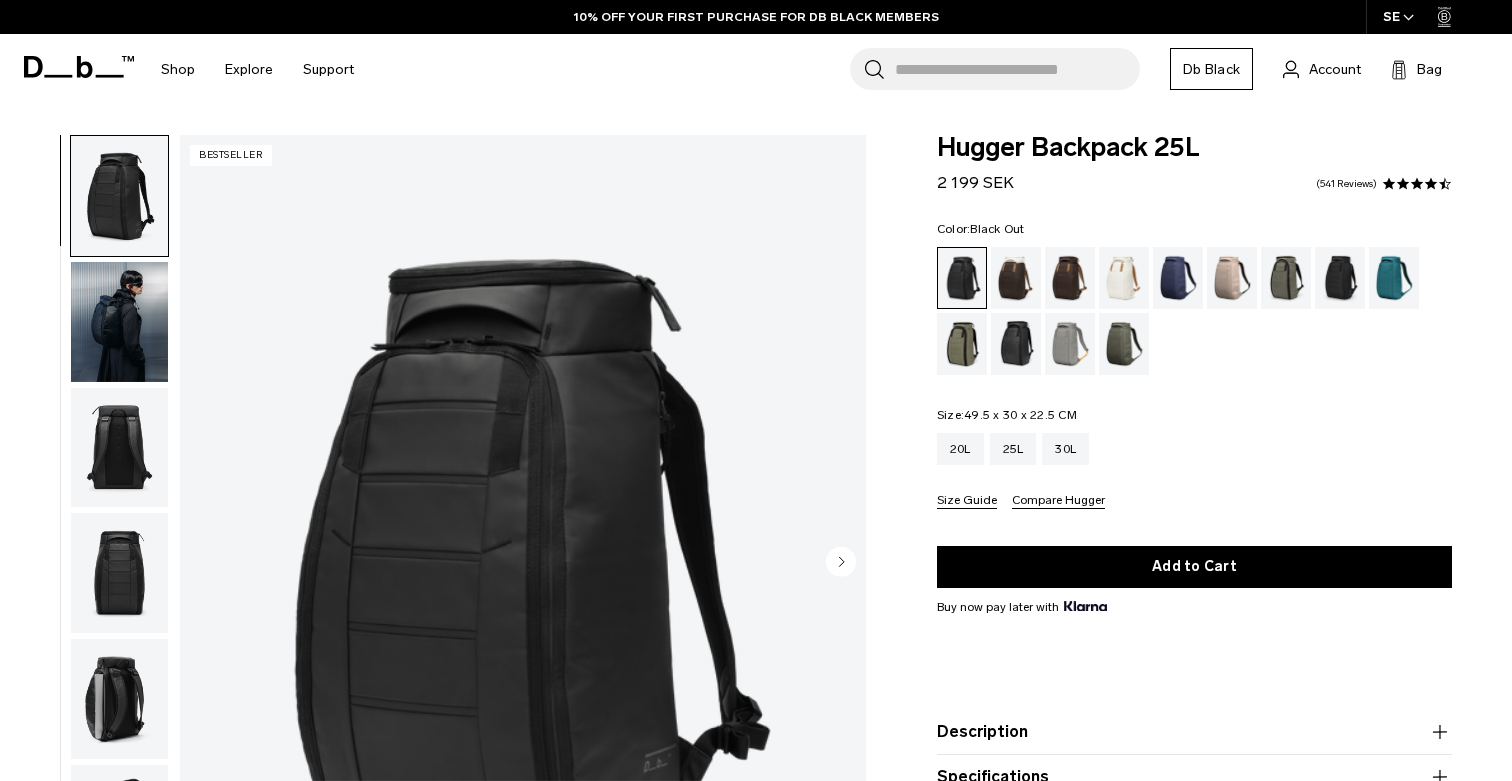 click at bounding box center [119, 322] 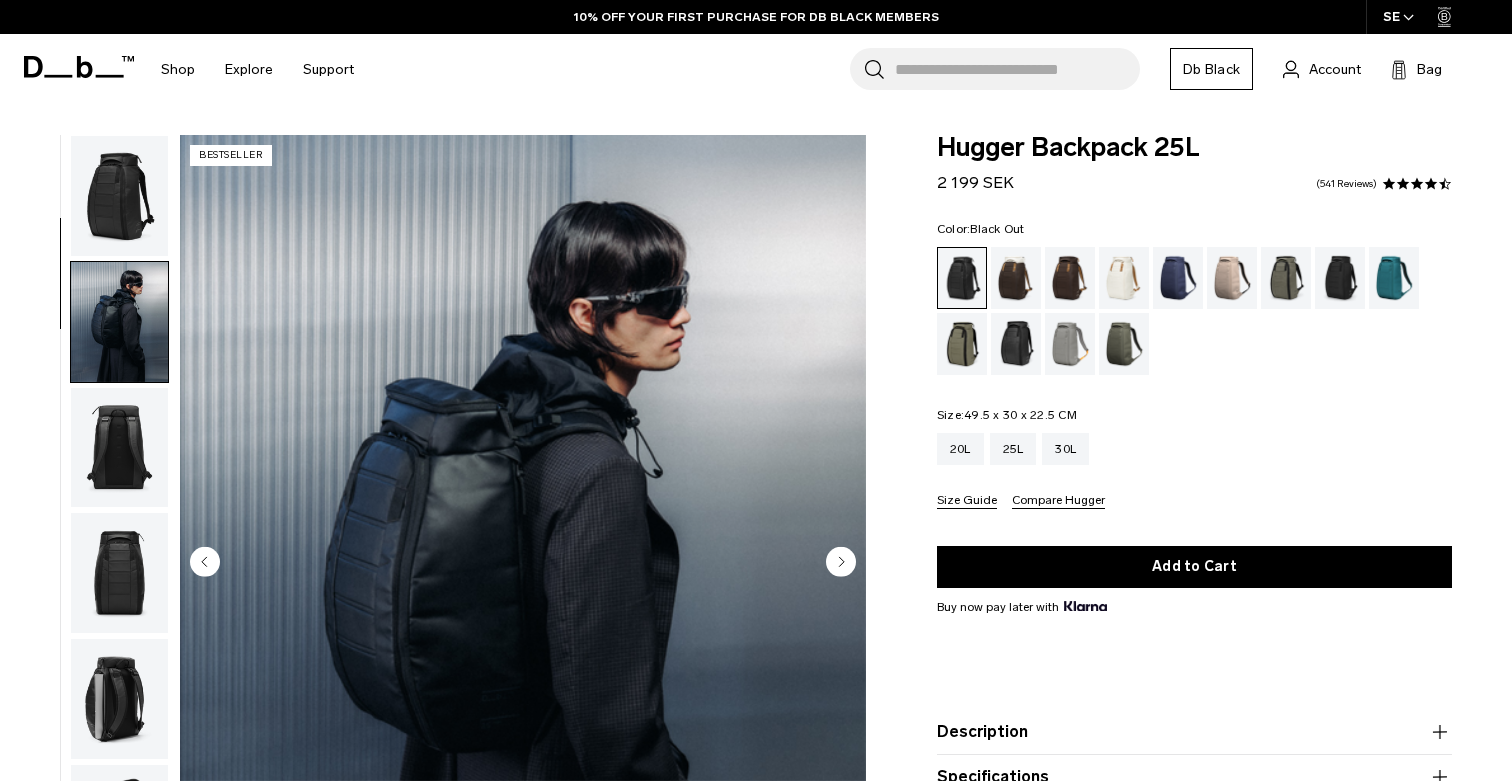 scroll, scrollTop: 127, scrollLeft: 0, axis: vertical 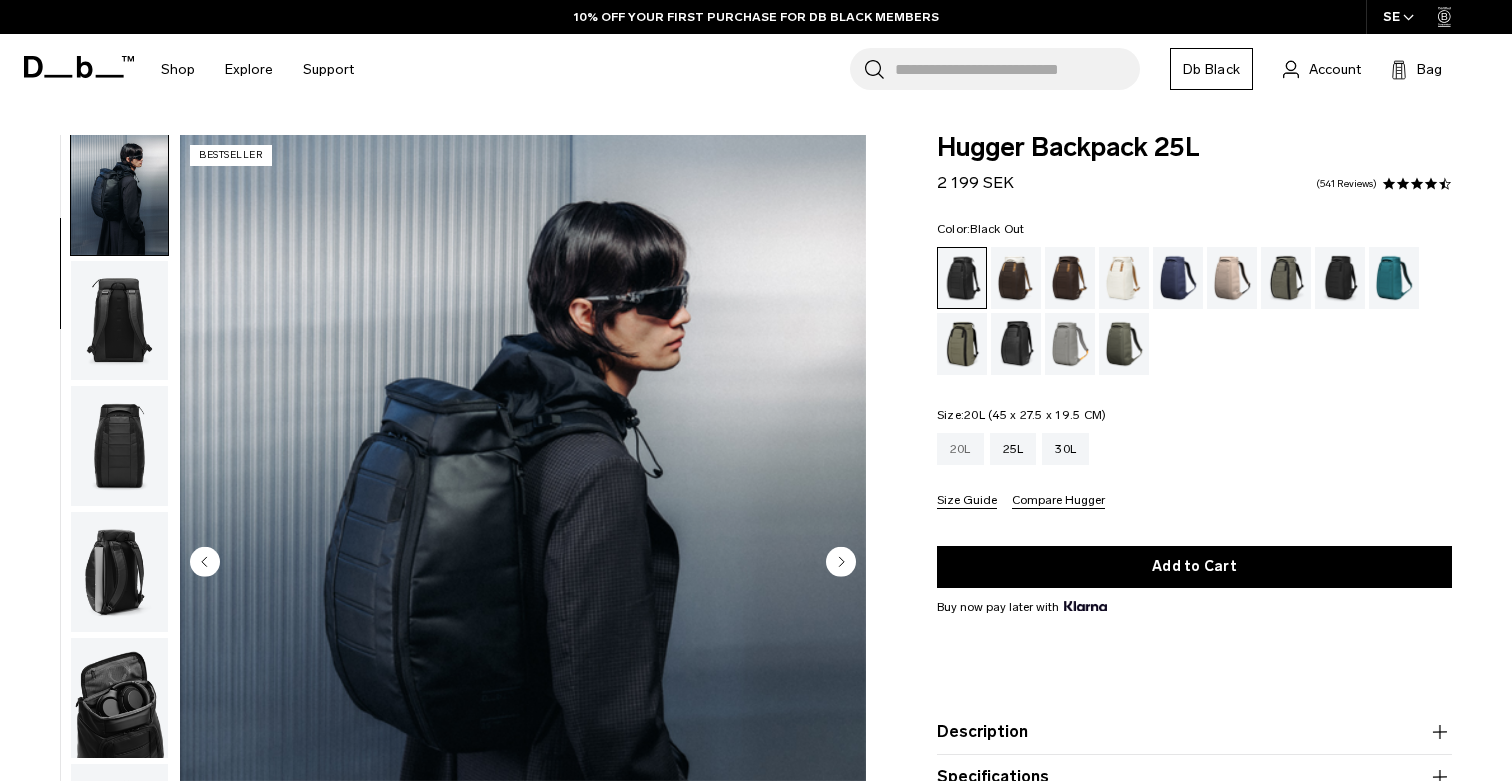 click on "20L" at bounding box center (960, 449) 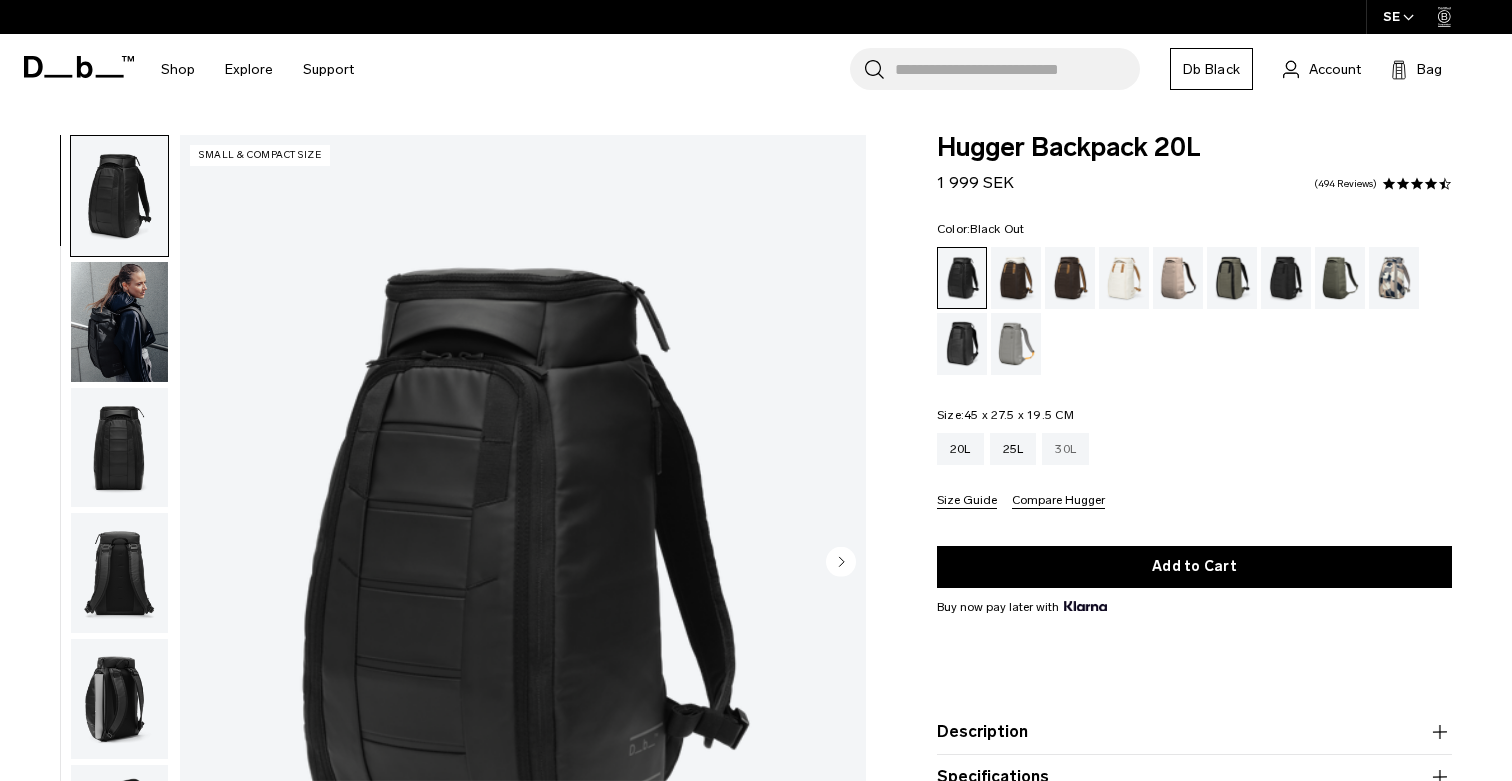scroll, scrollTop: 0, scrollLeft: 0, axis: both 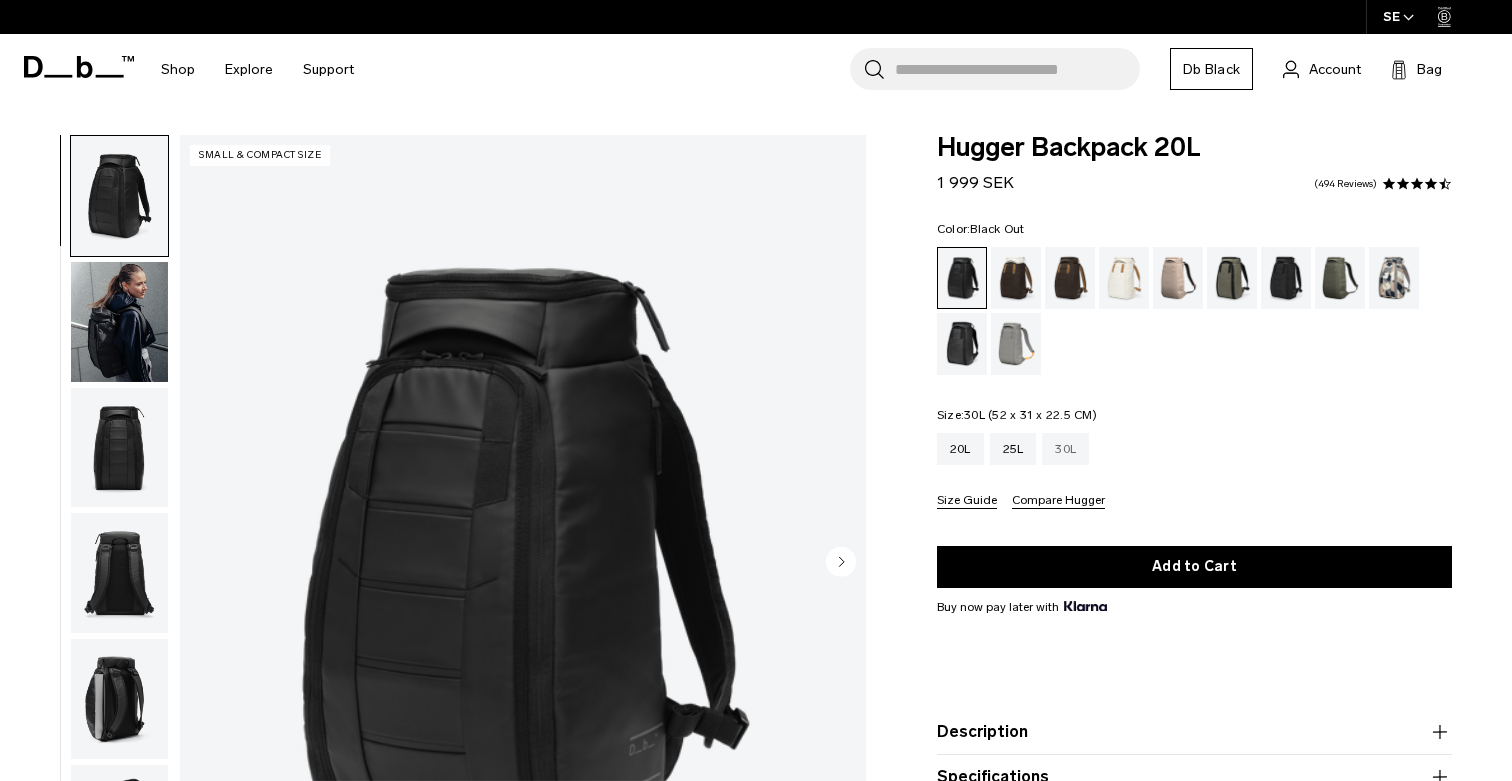 click on "30L" at bounding box center (1065, 449) 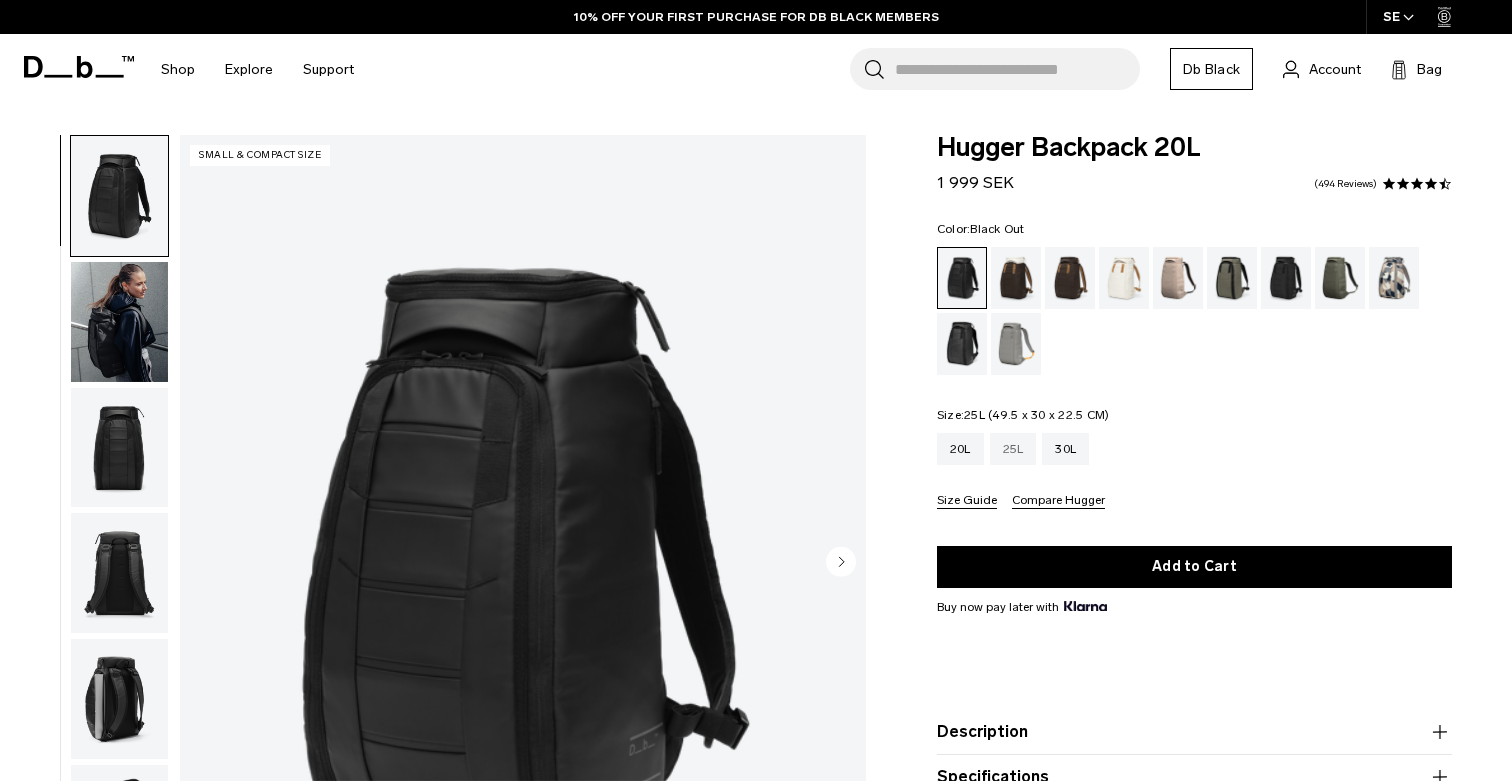 click on "25L" at bounding box center (1013, 449) 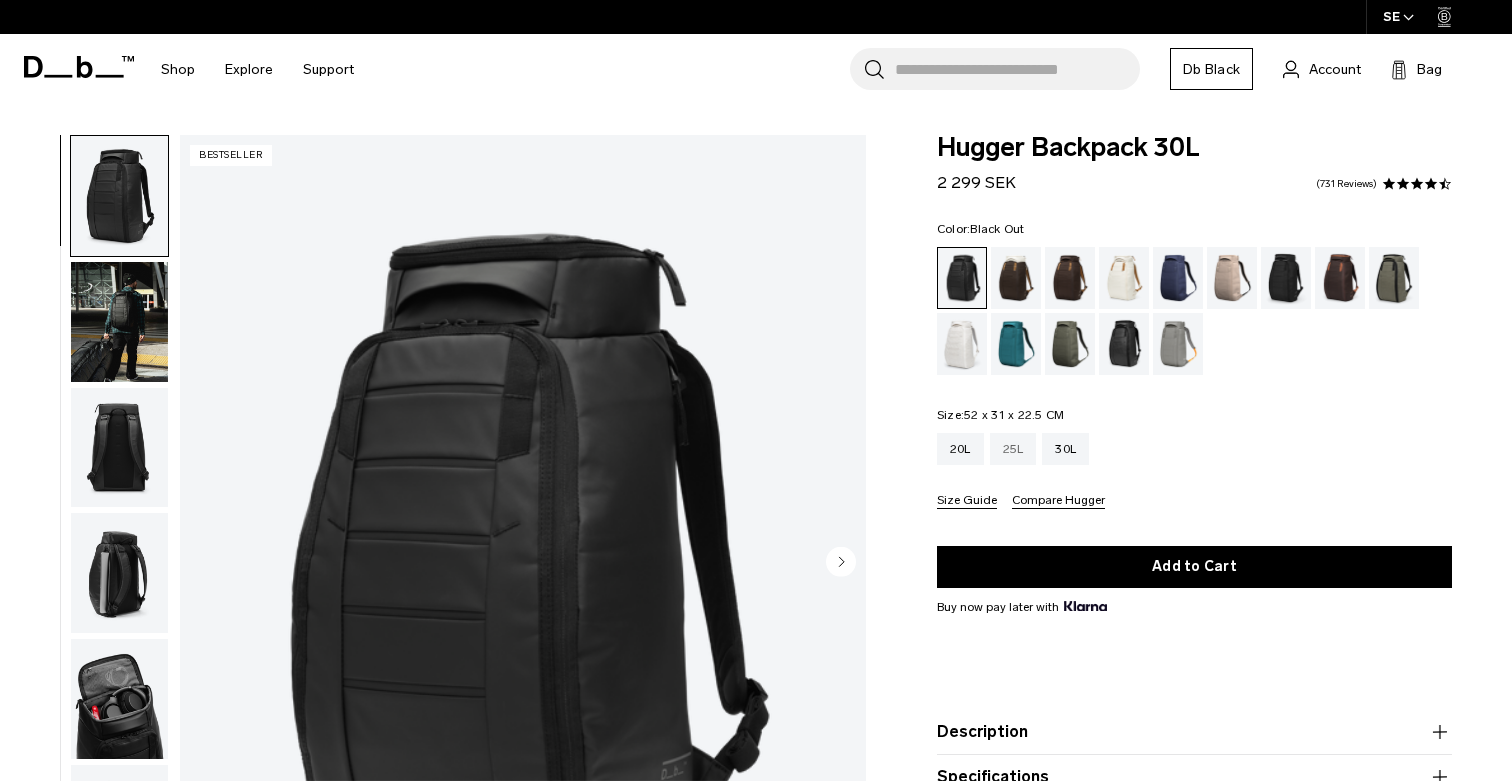 scroll, scrollTop: 0, scrollLeft: 0, axis: both 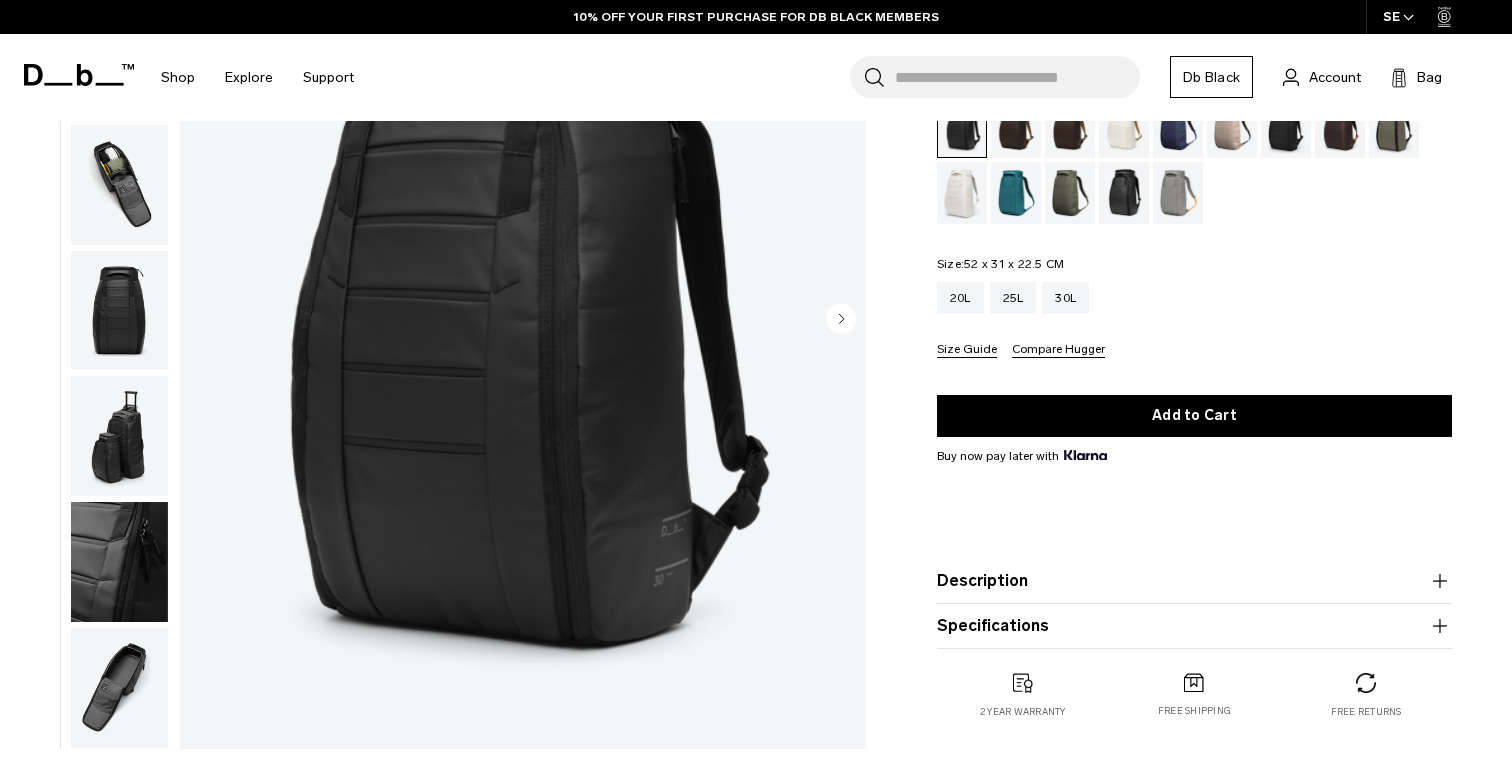 click at bounding box center (119, 436) 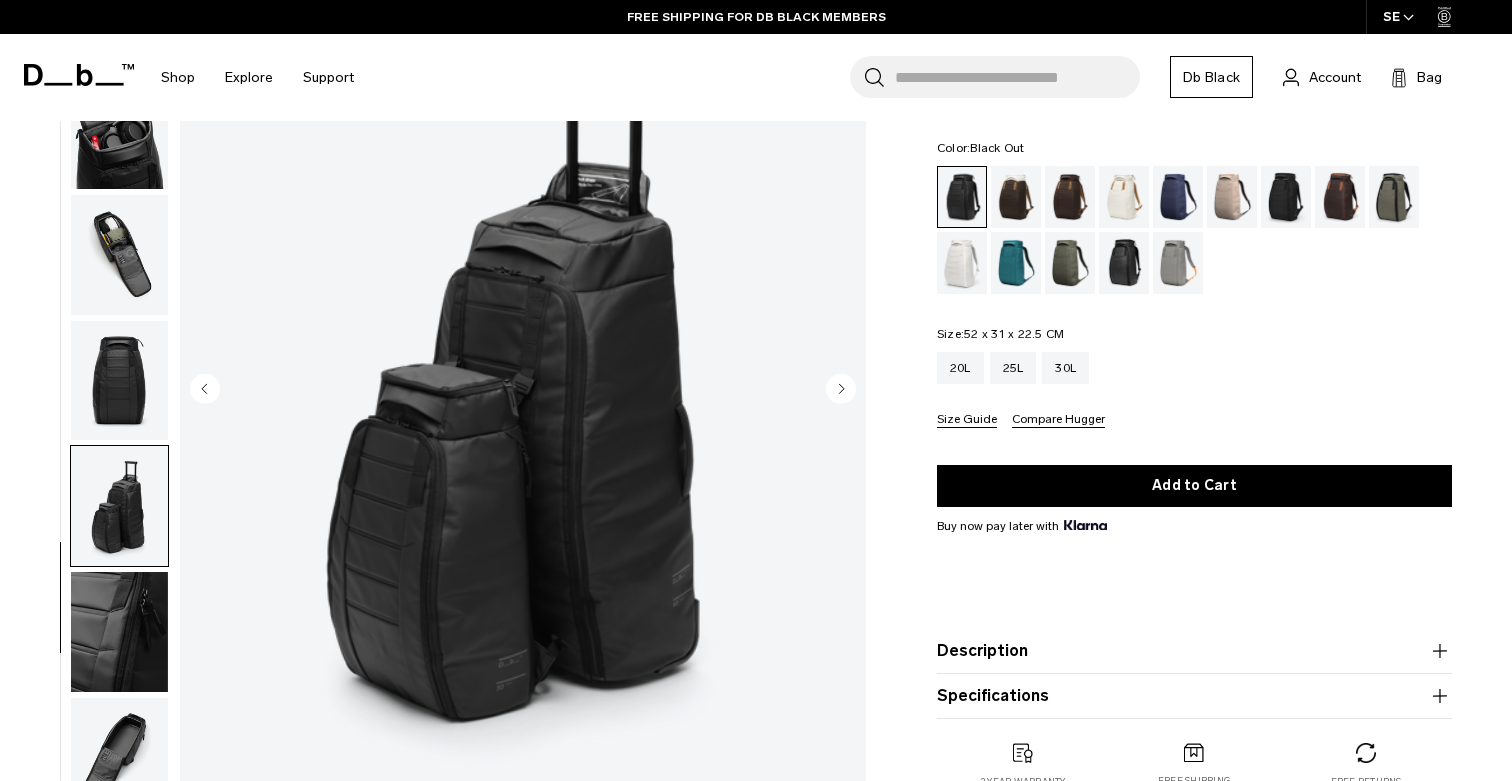 scroll, scrollTop: 182, scrollLeft: 0, axis: vertical 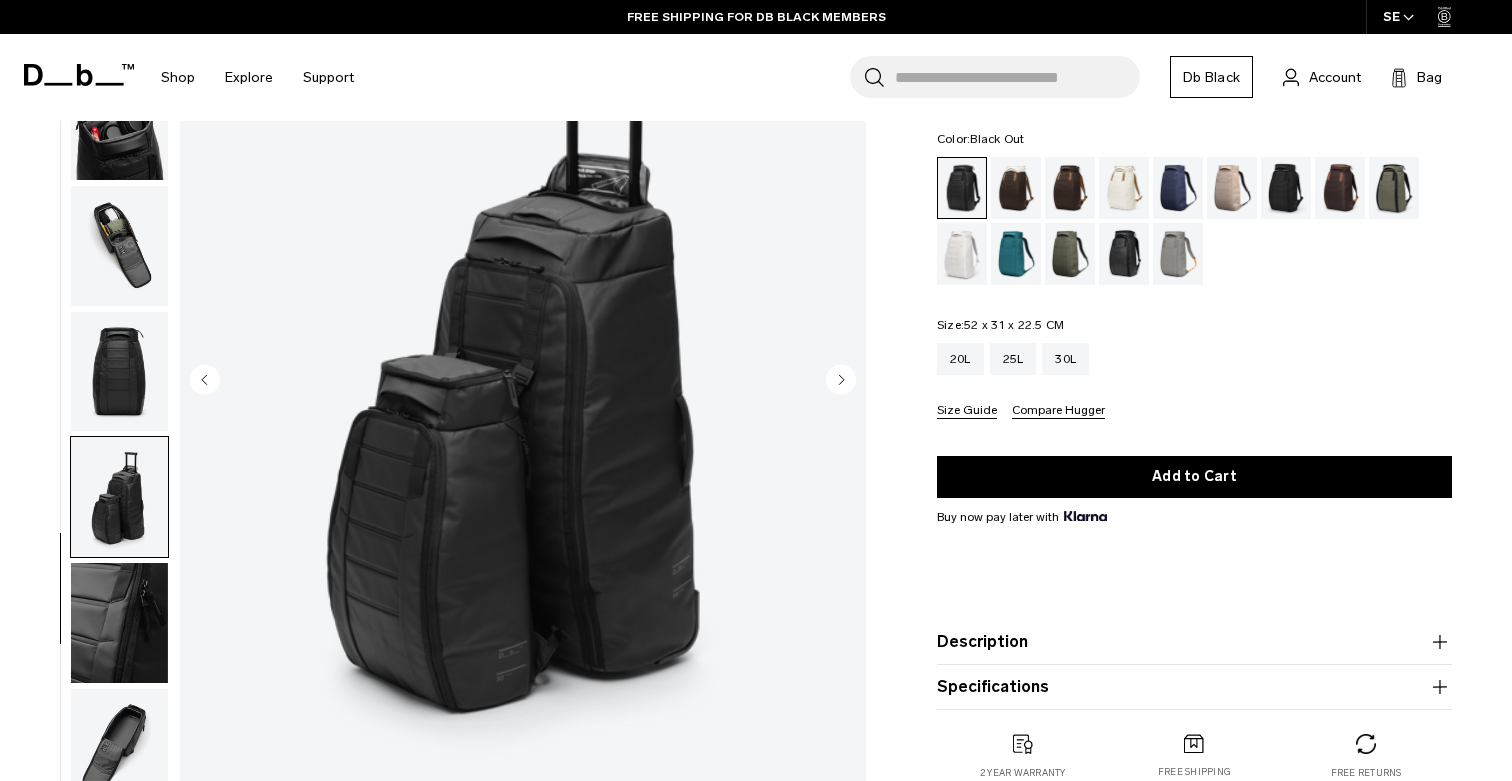 click at bounding box center (119, 372) 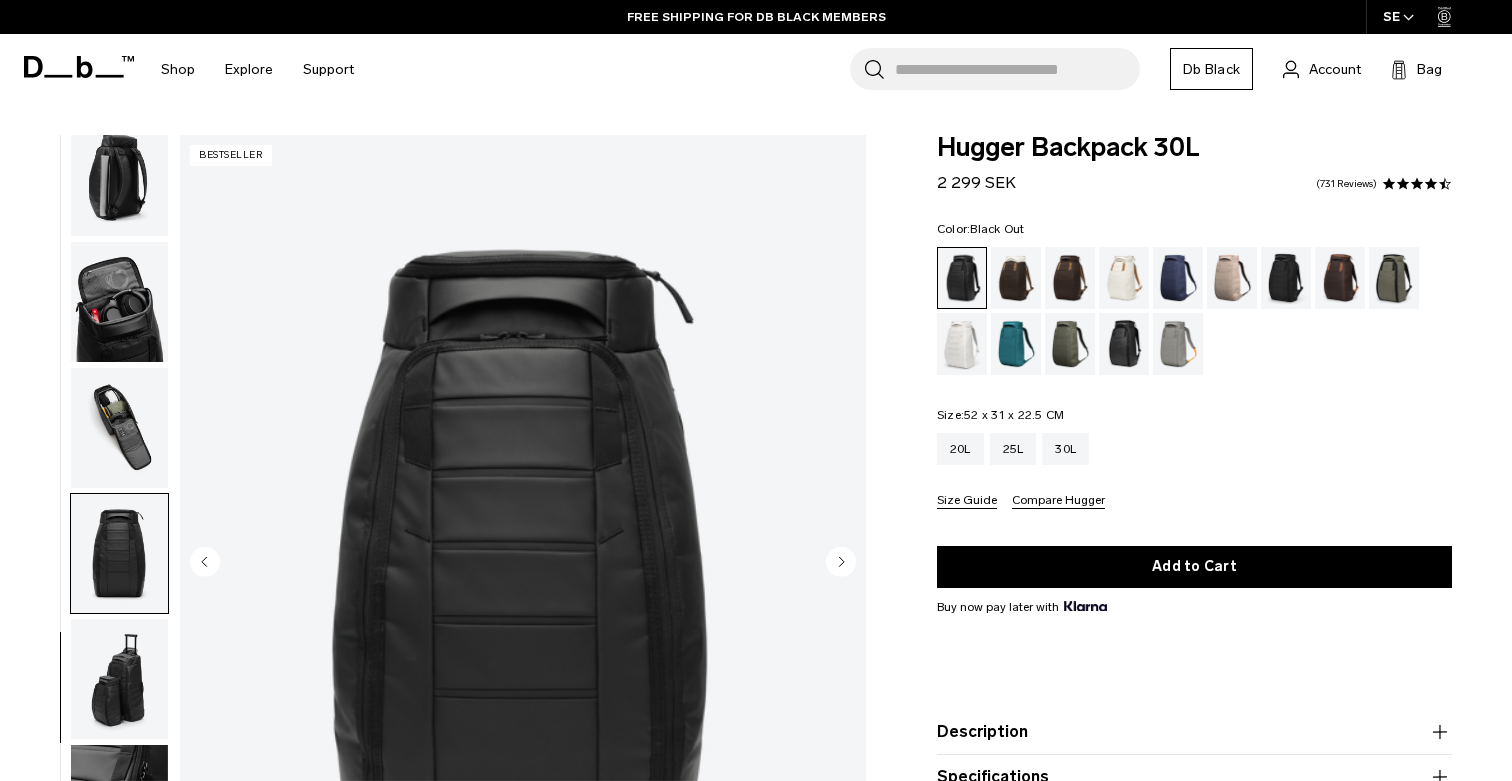 scroll, scrollTop: 0, scrollLeft: 0, axis: both 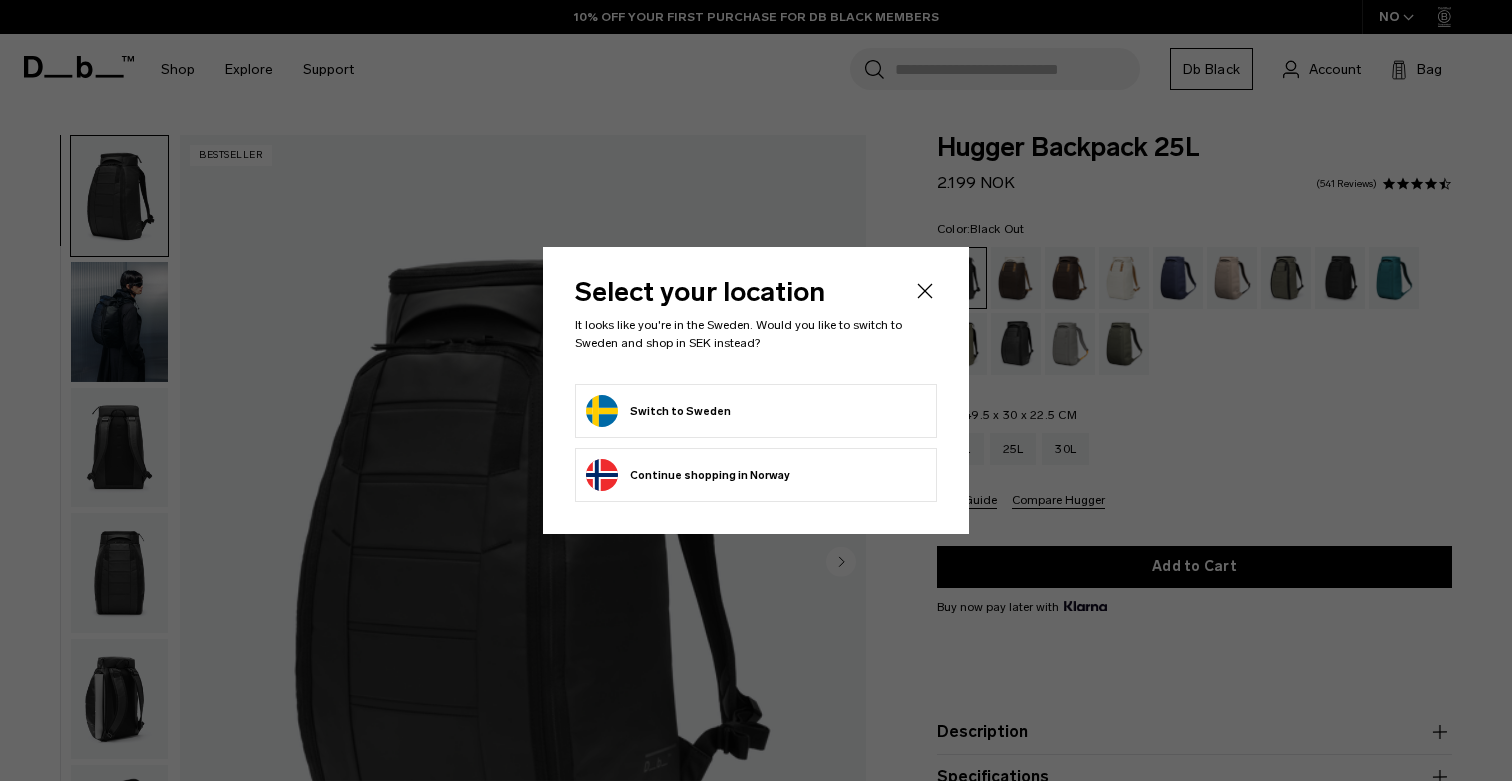 click on "Switch to Sweden" at bounding box center [756, 411] 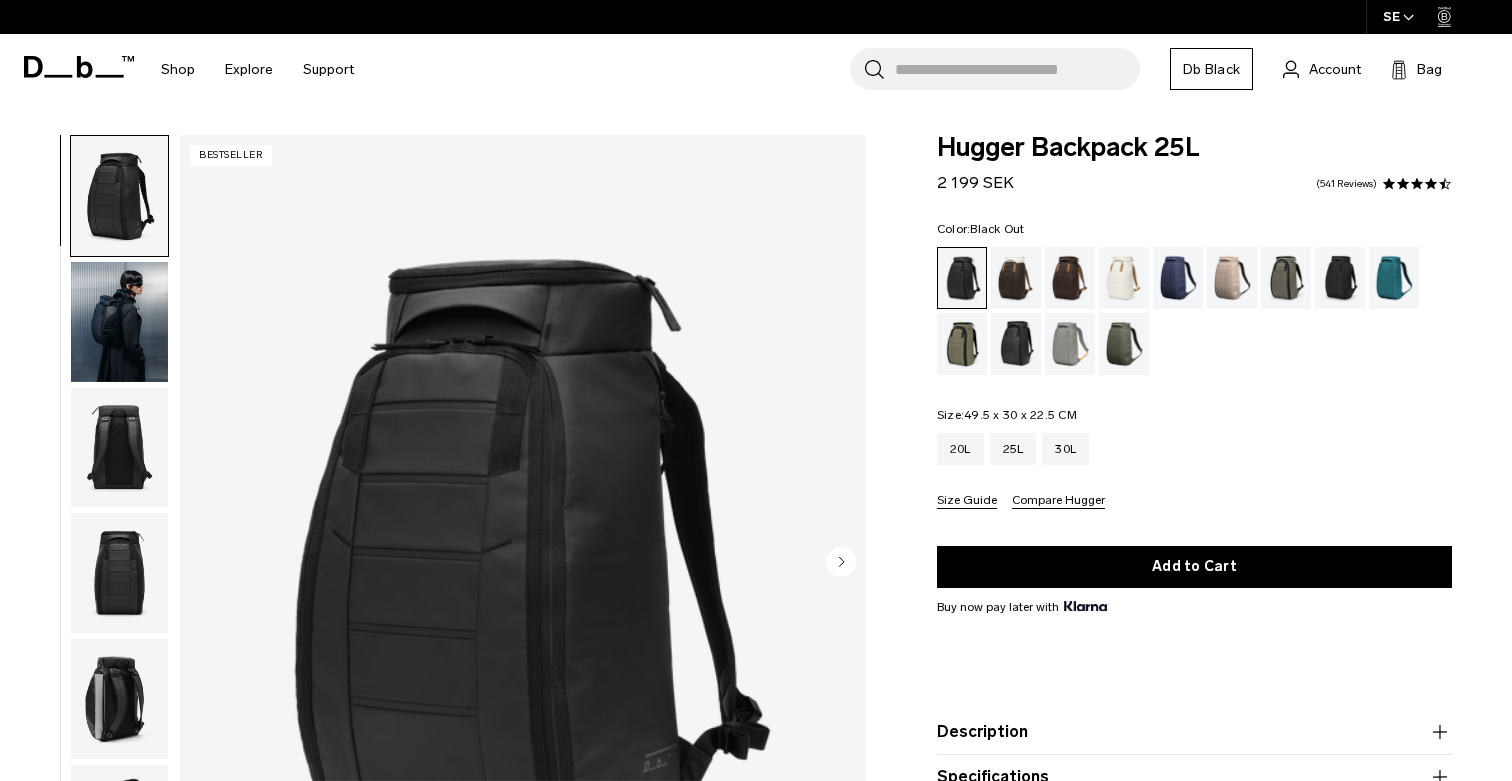 scroll, scrollTop: 0, scrollLeft: 0, axis: both 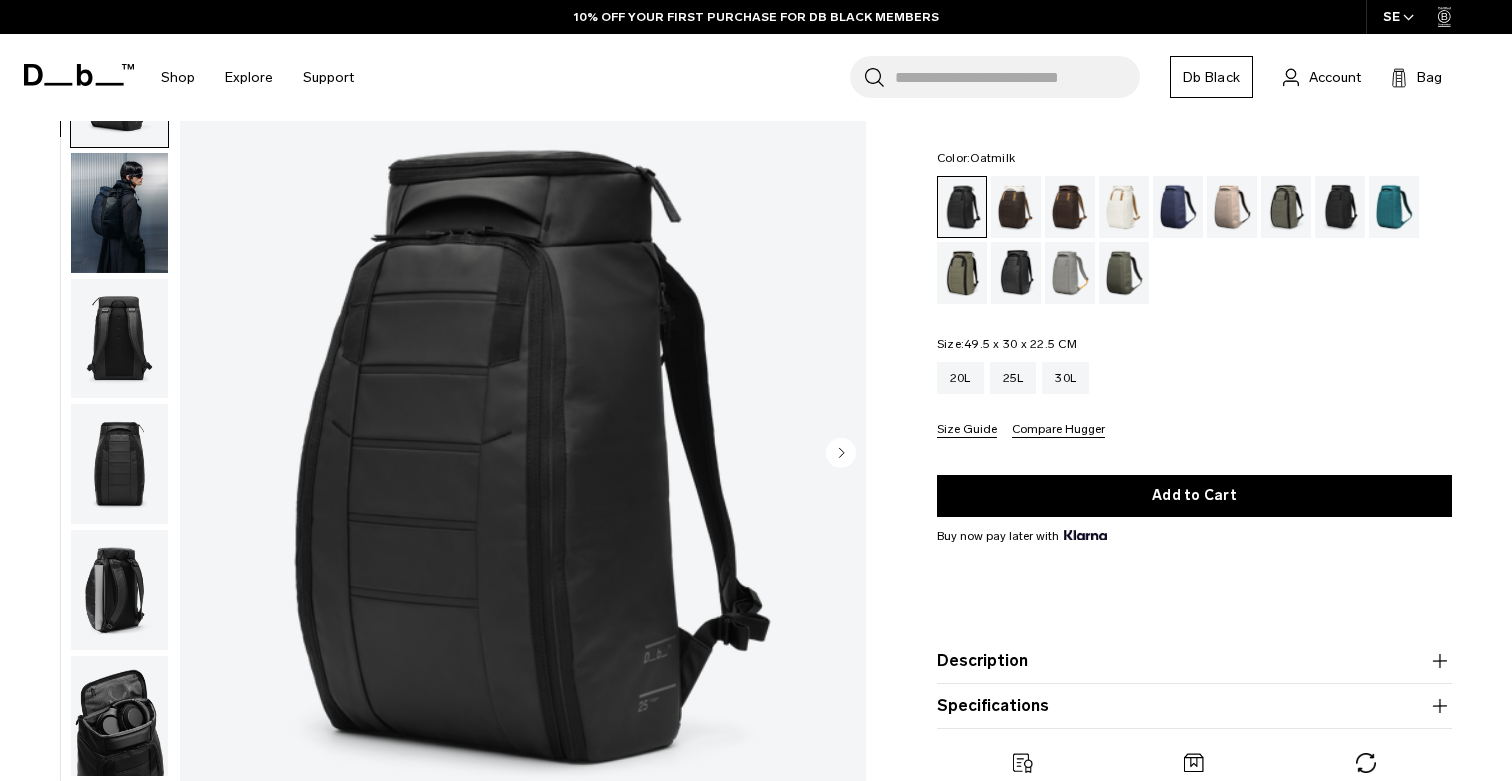 click at bounding box center [1124, 207] 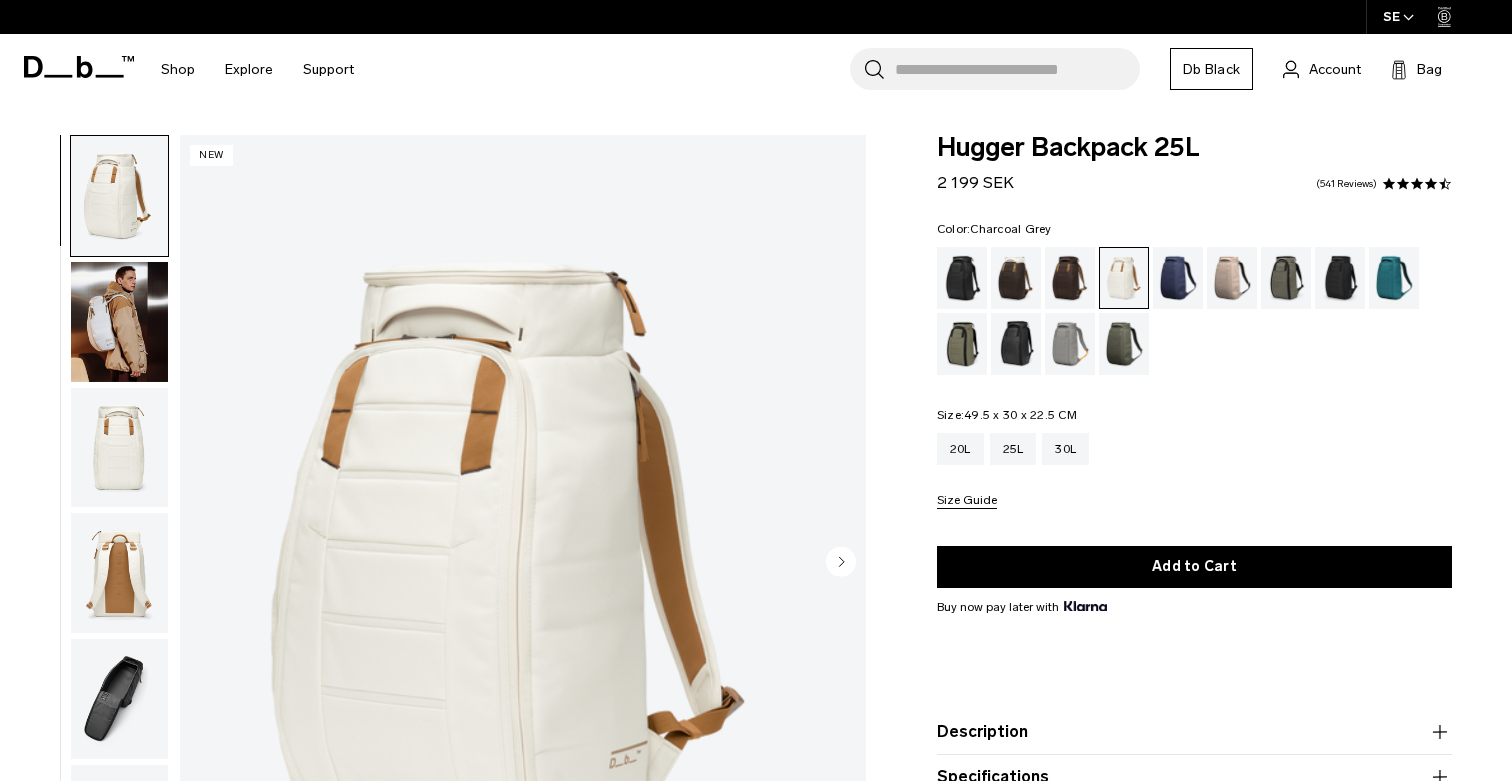 scroll, scrollTop: 0, scrollLeft: 0, axis: both 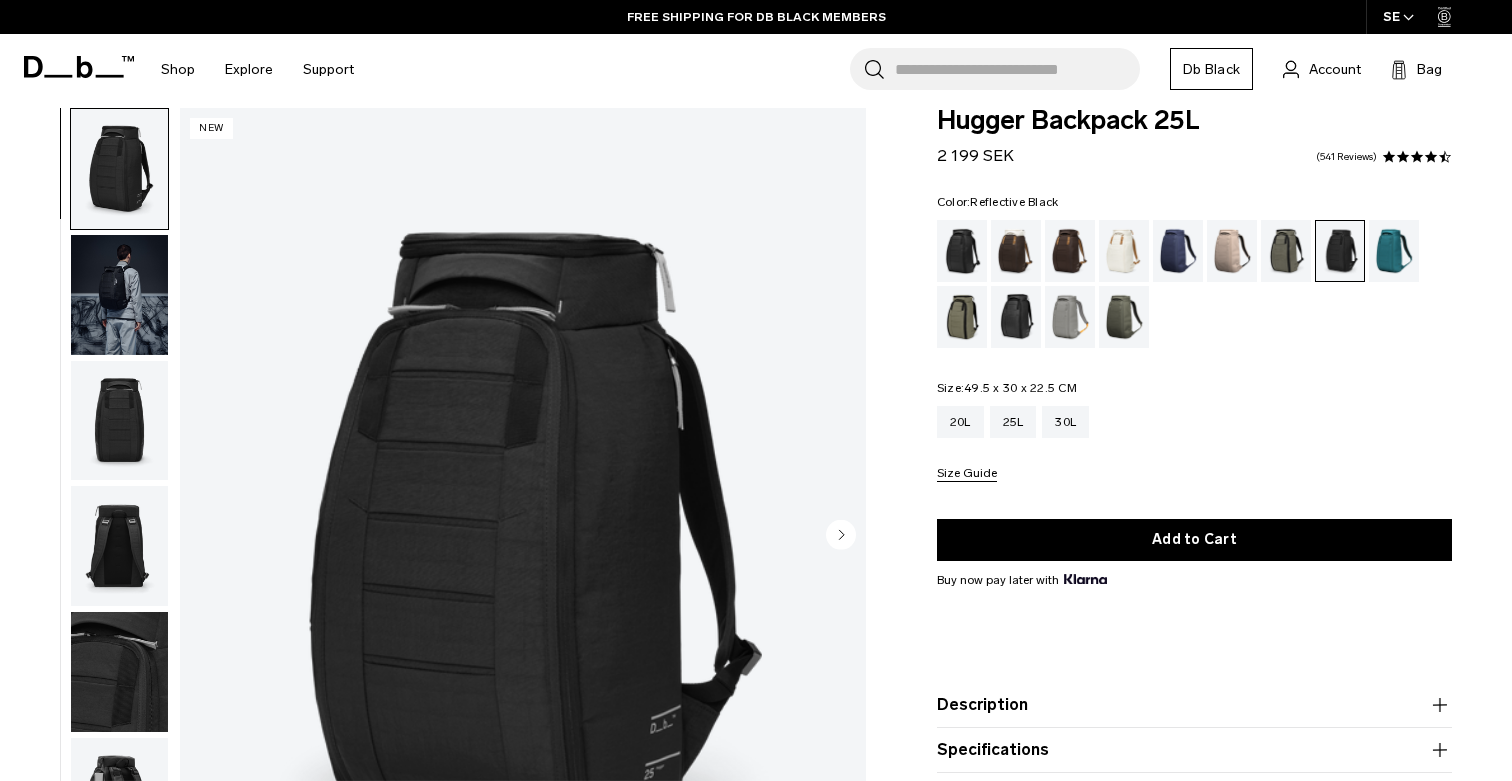 click at bounding box center (1016, 317) 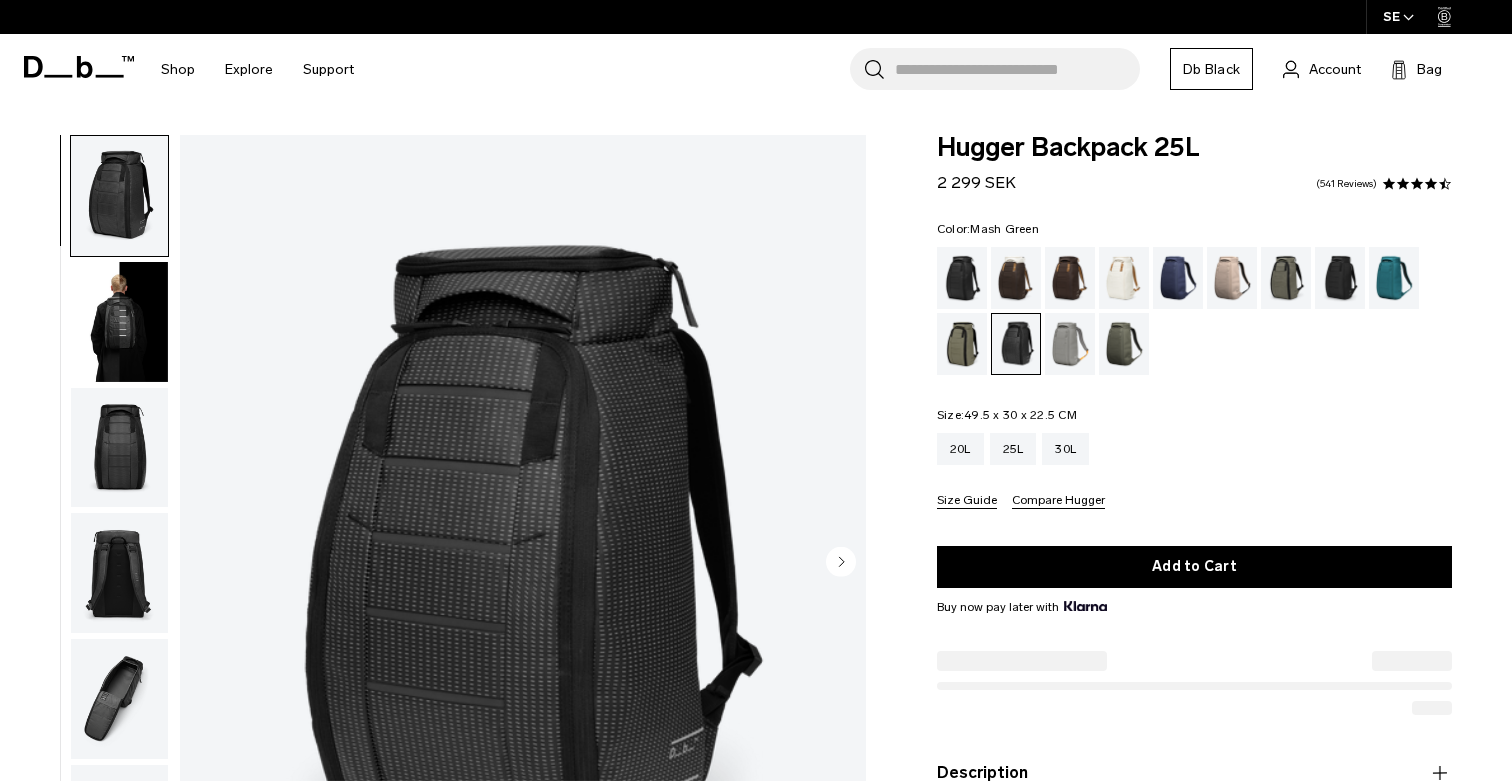 scroll, scrollTop: 0, scrollLeft: 0, axis: both 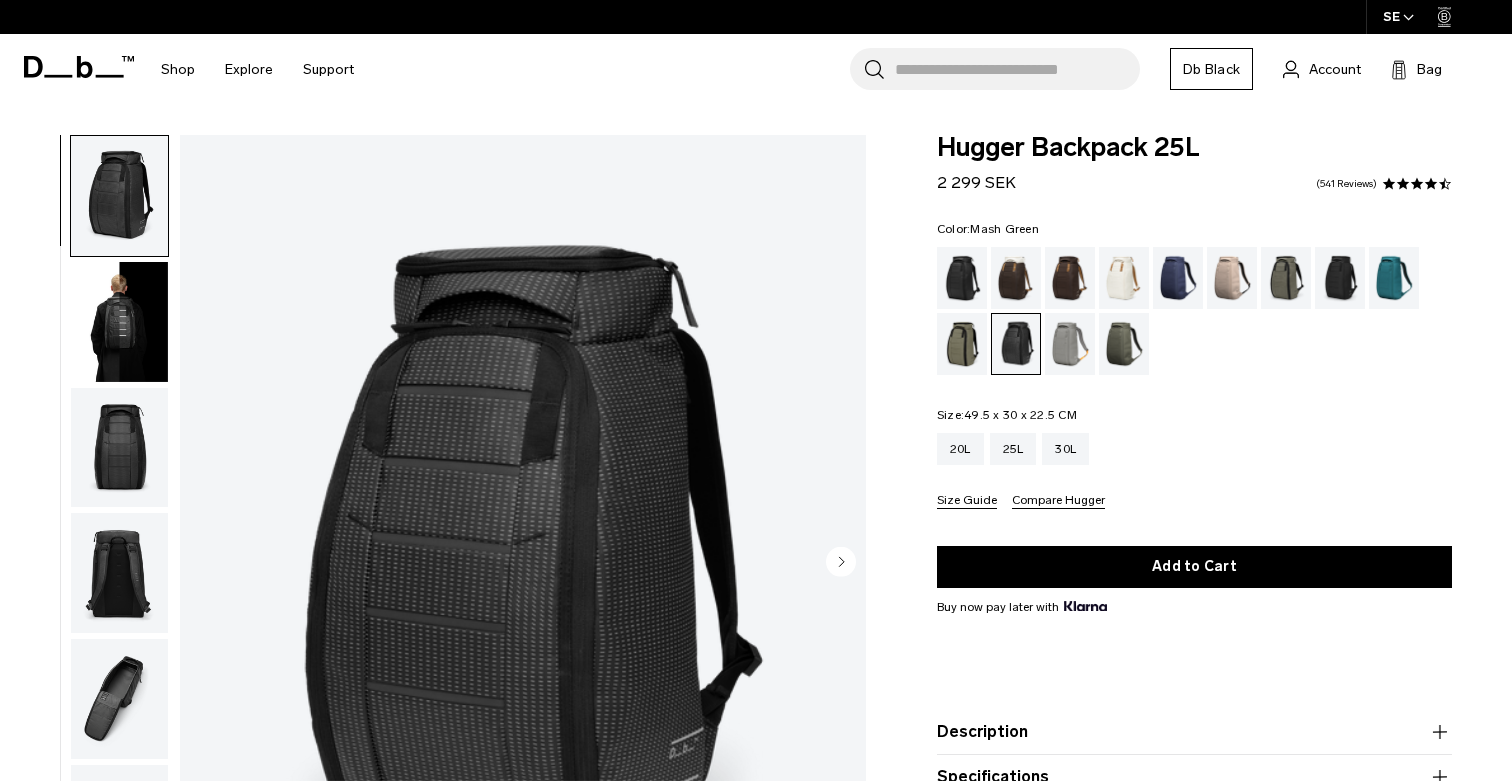 click at bounding box center (962, 344) 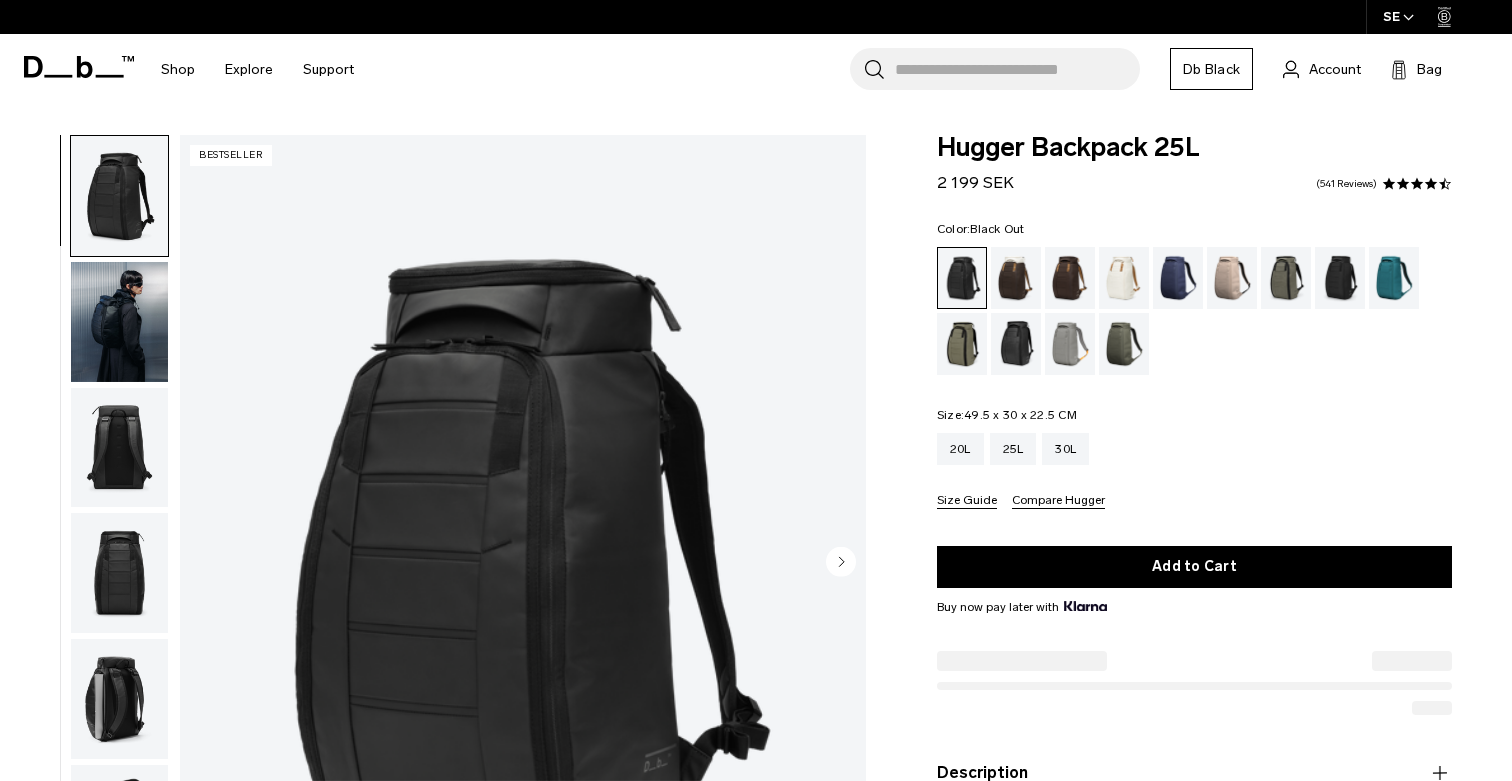 scroll, scrollTop: 72, scrollLeft: 0, axis: vertical 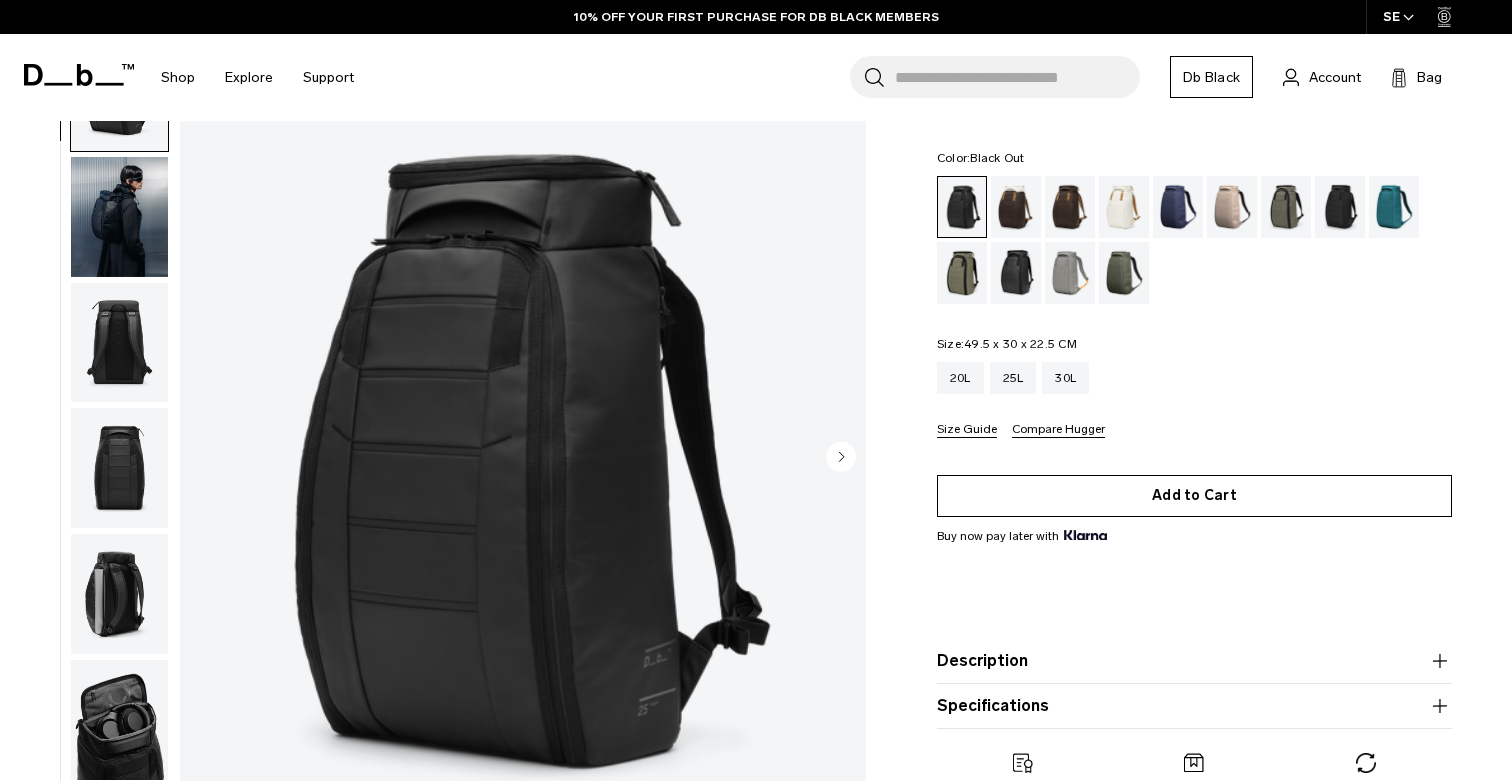 click on "Add to Cart" at bounding box center [1194, 496] 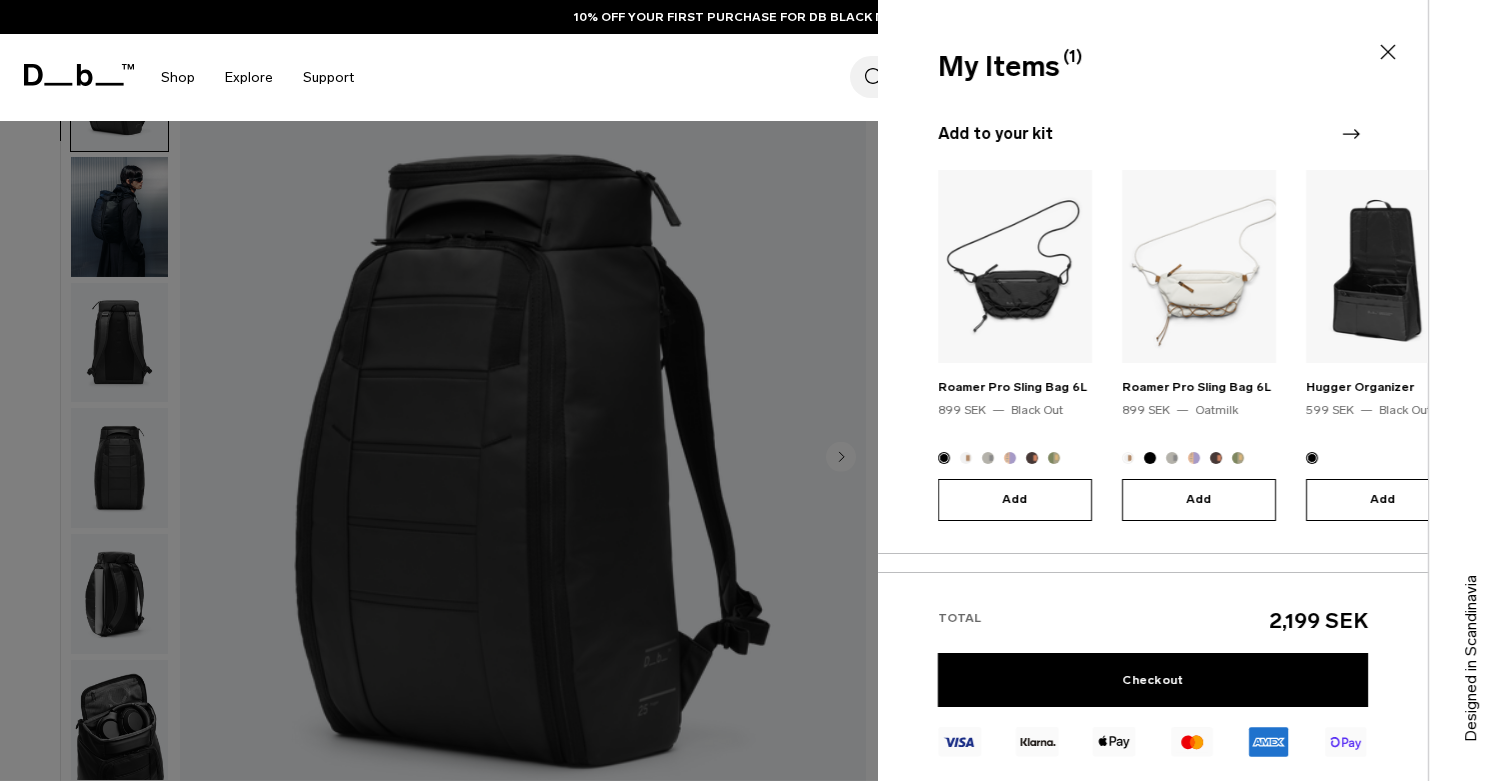 scroll, scrollTop: 182, scrollLeft: 0, axis: vertical 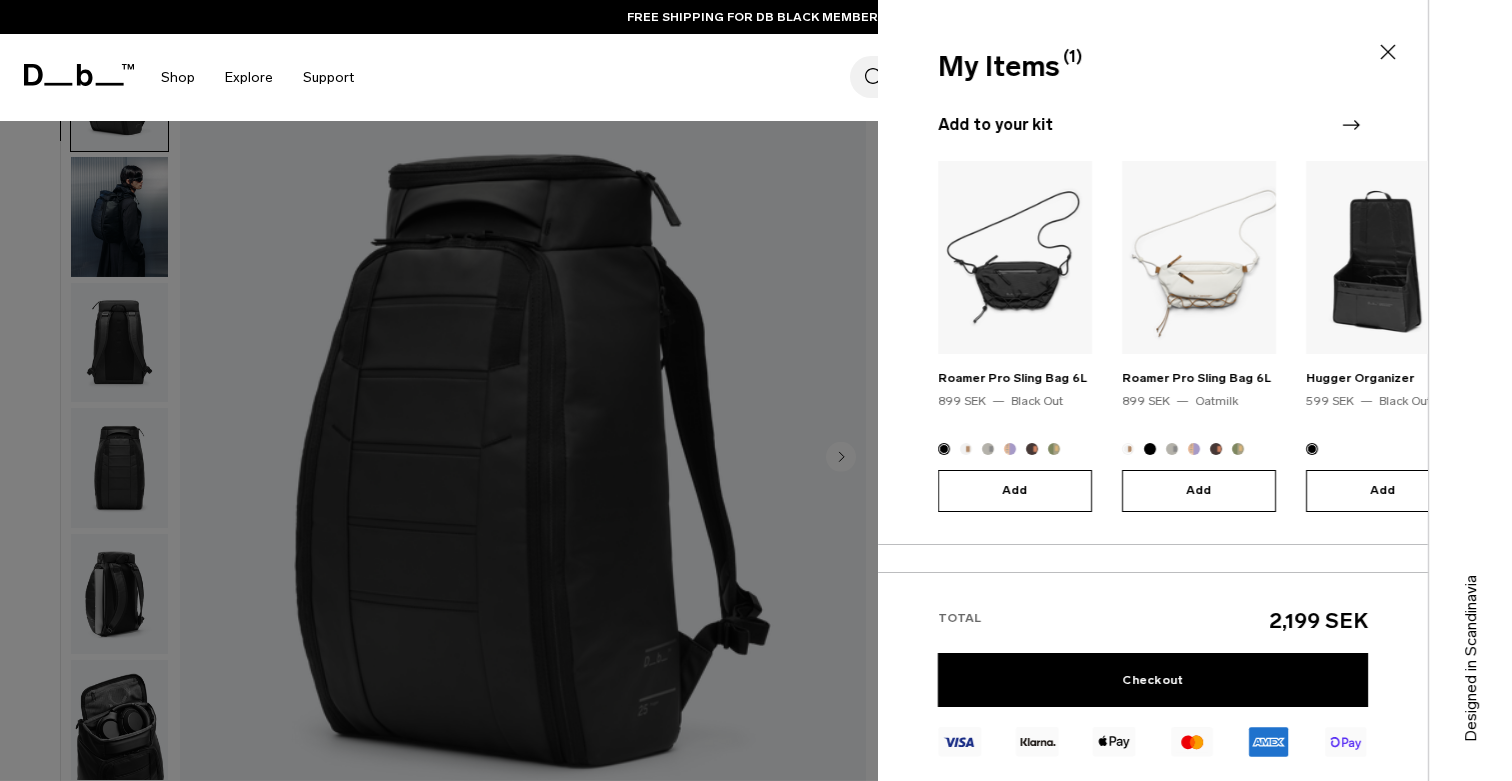 click 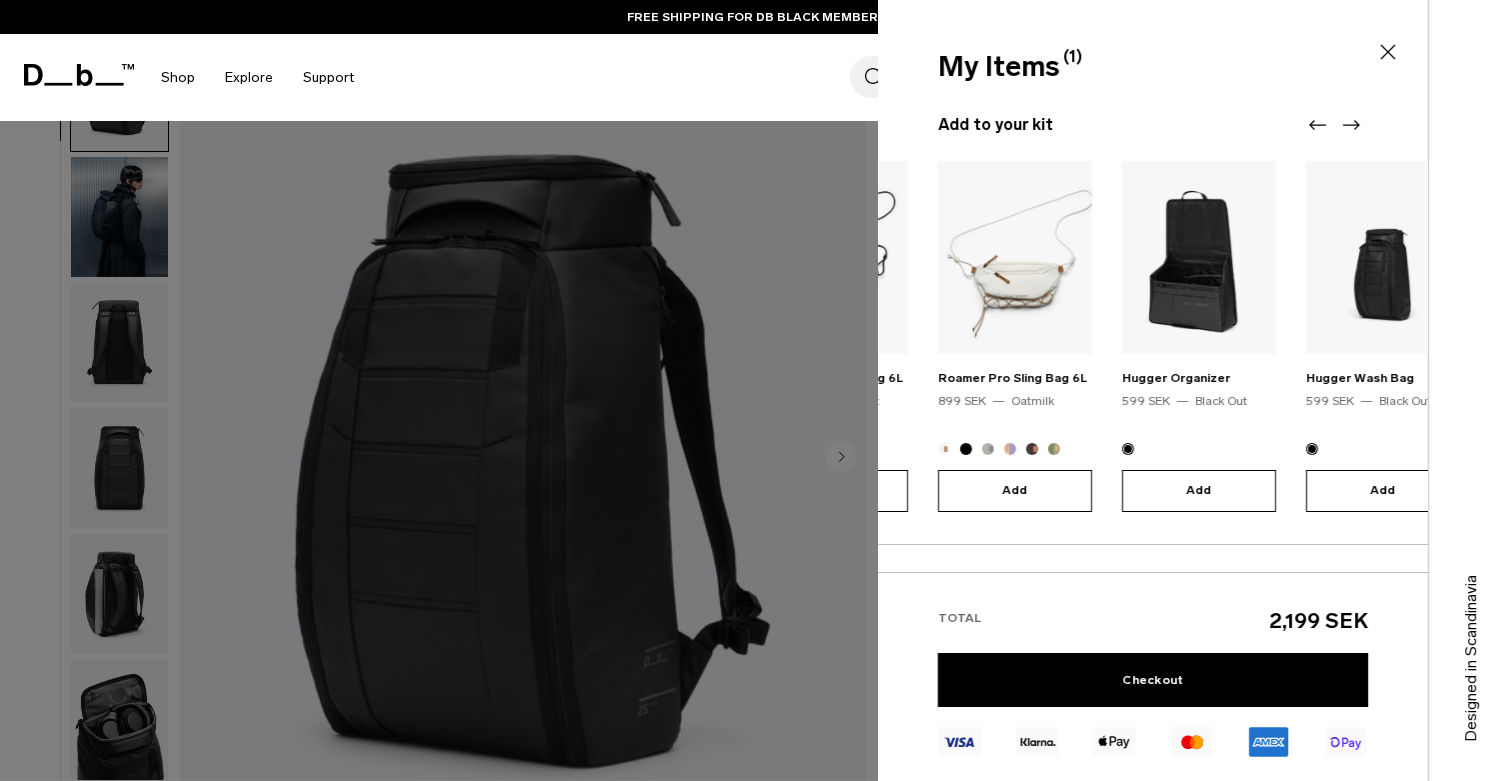 click 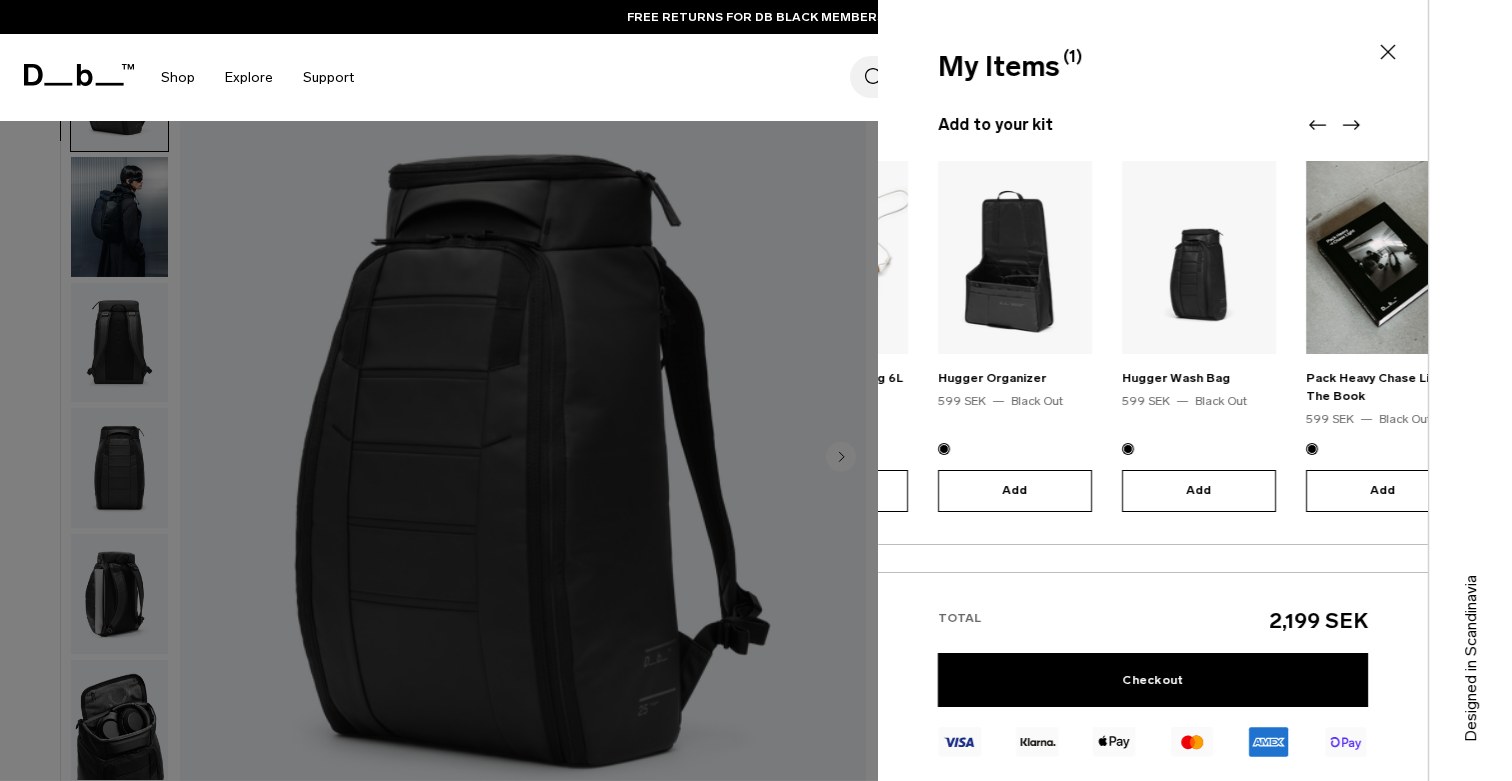 click 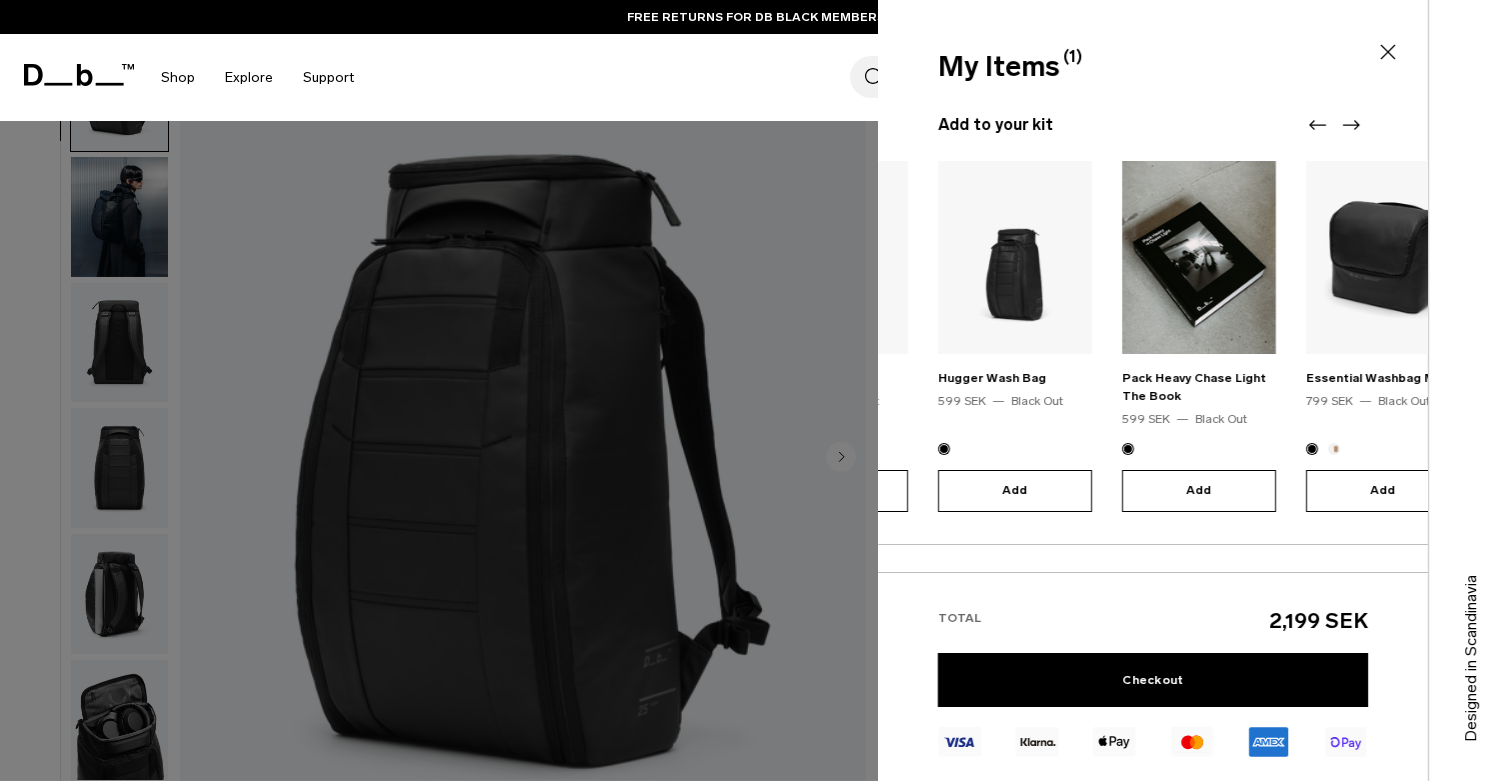 click 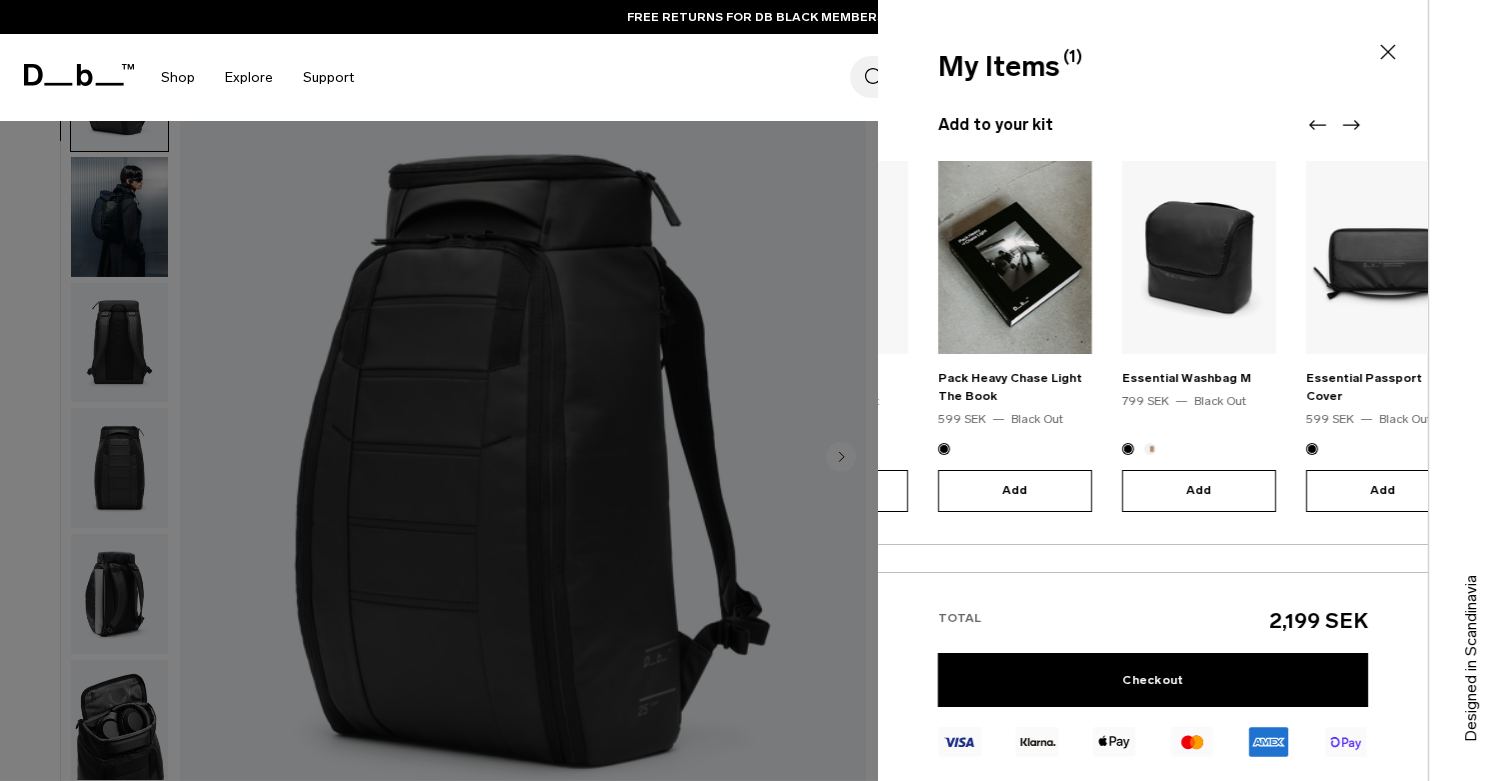 click 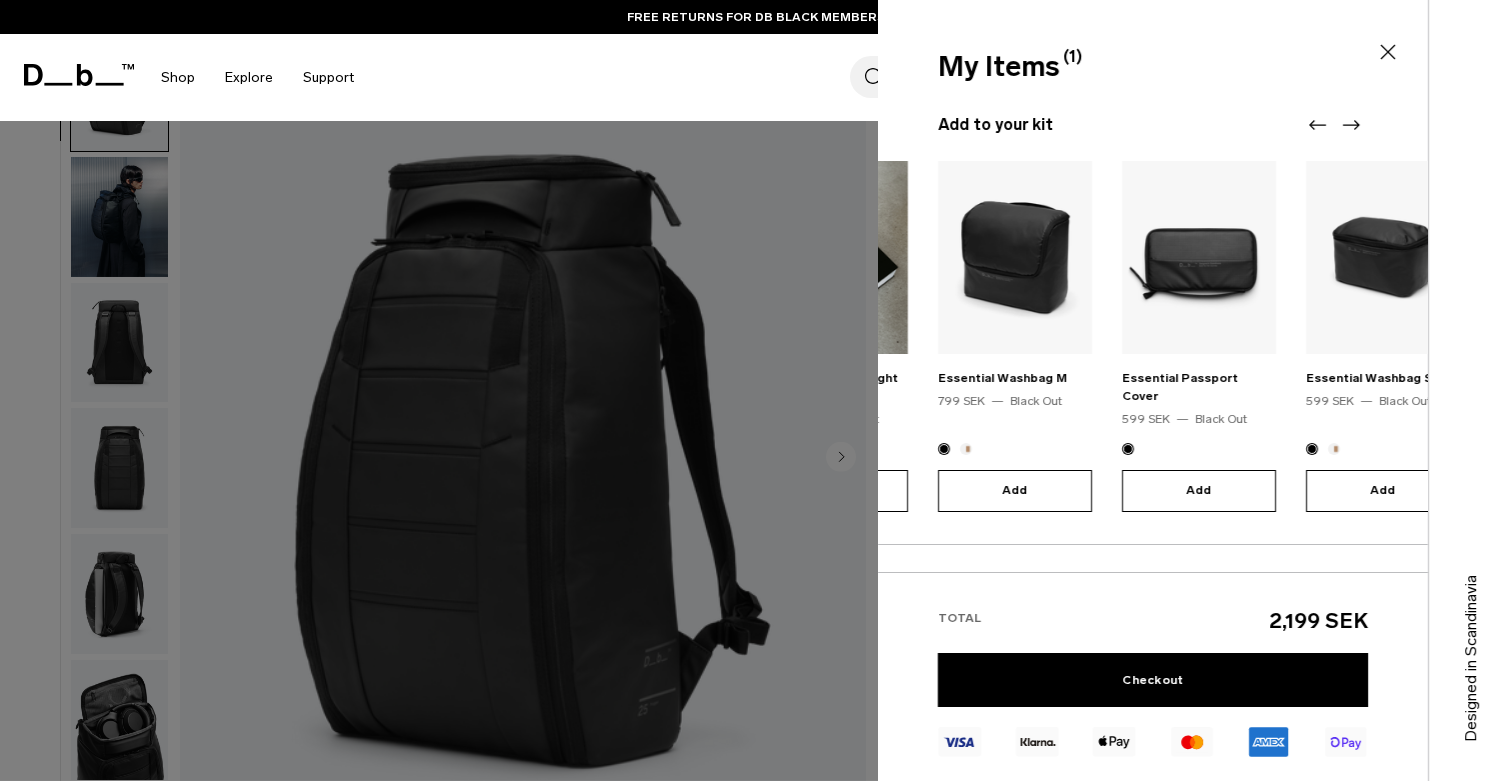 click 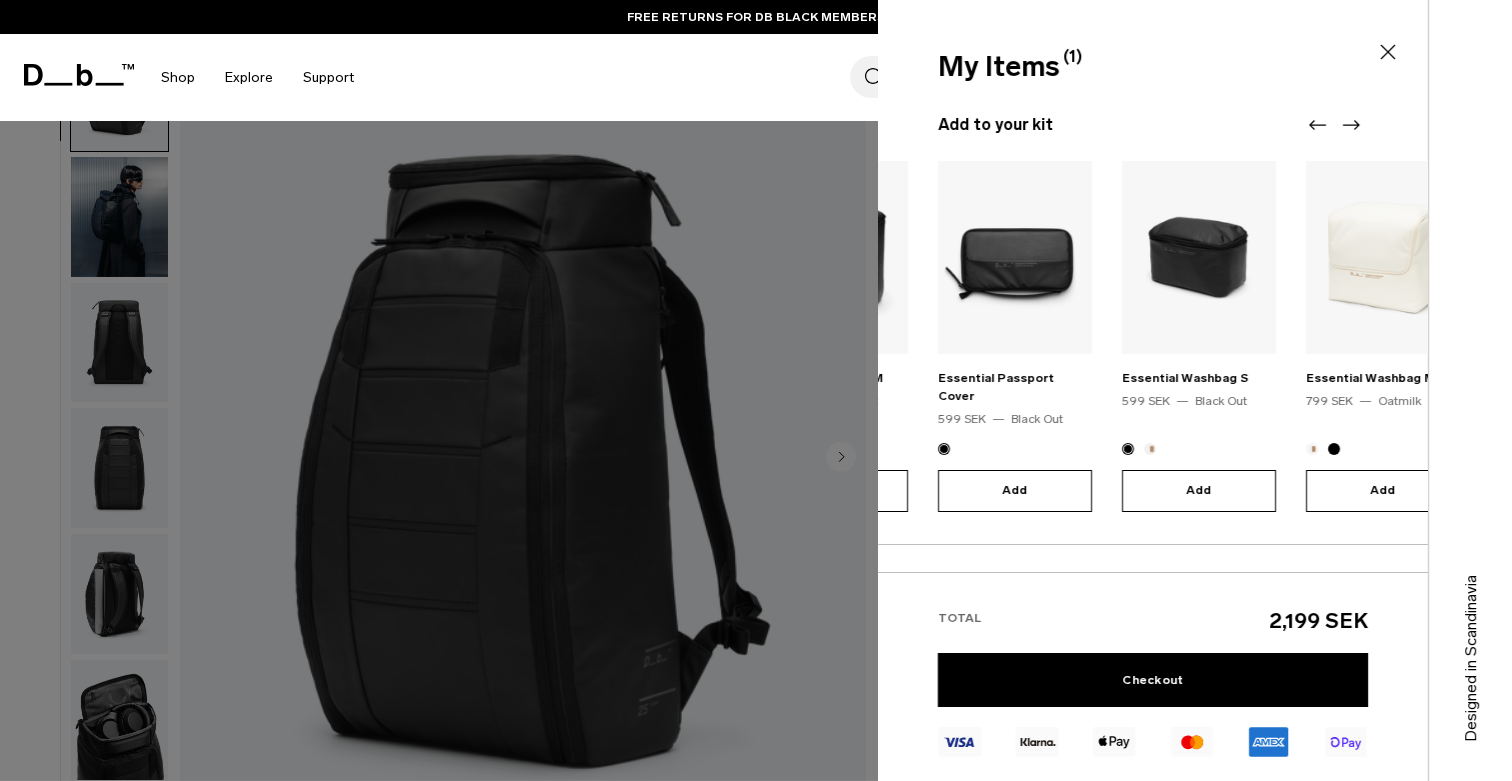 click 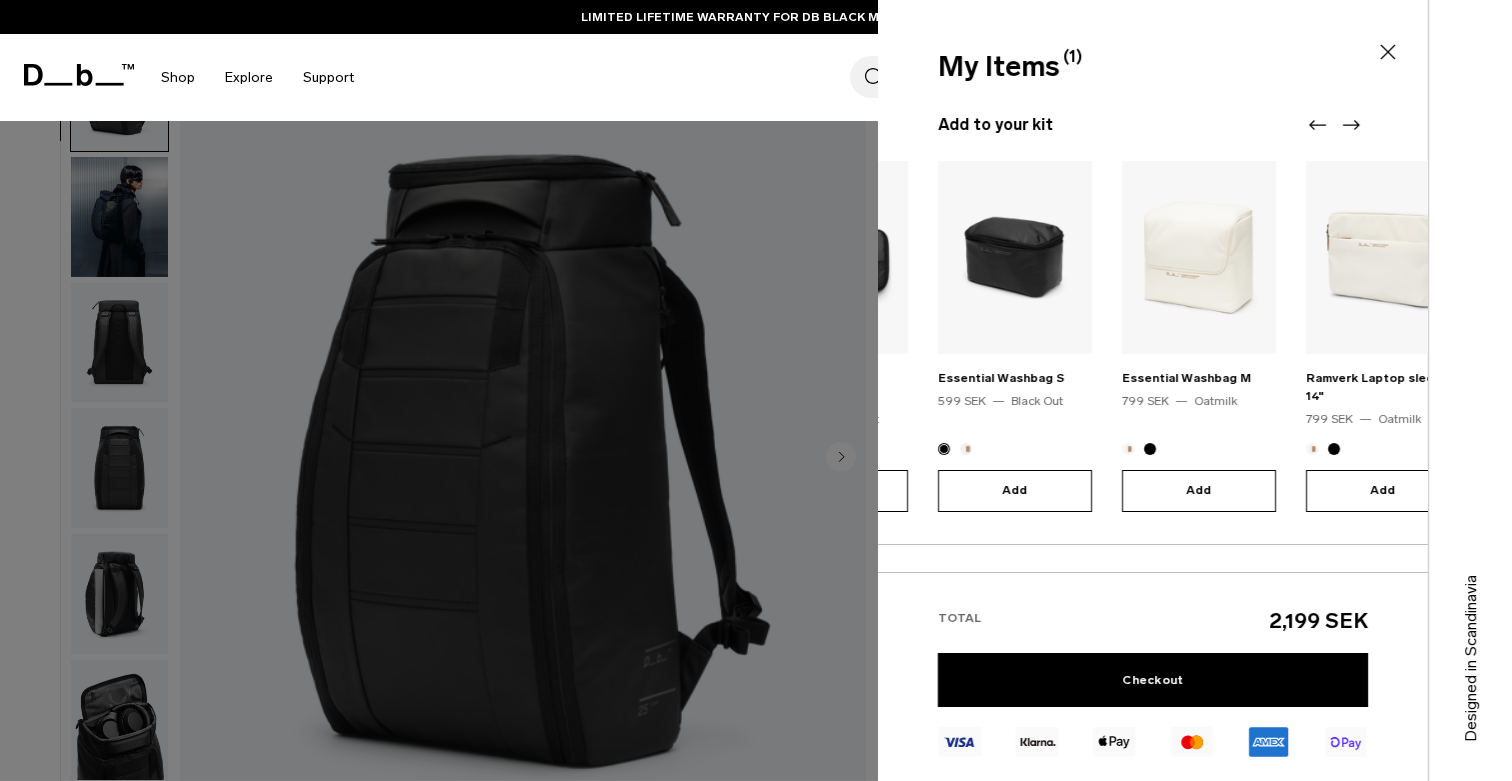 click 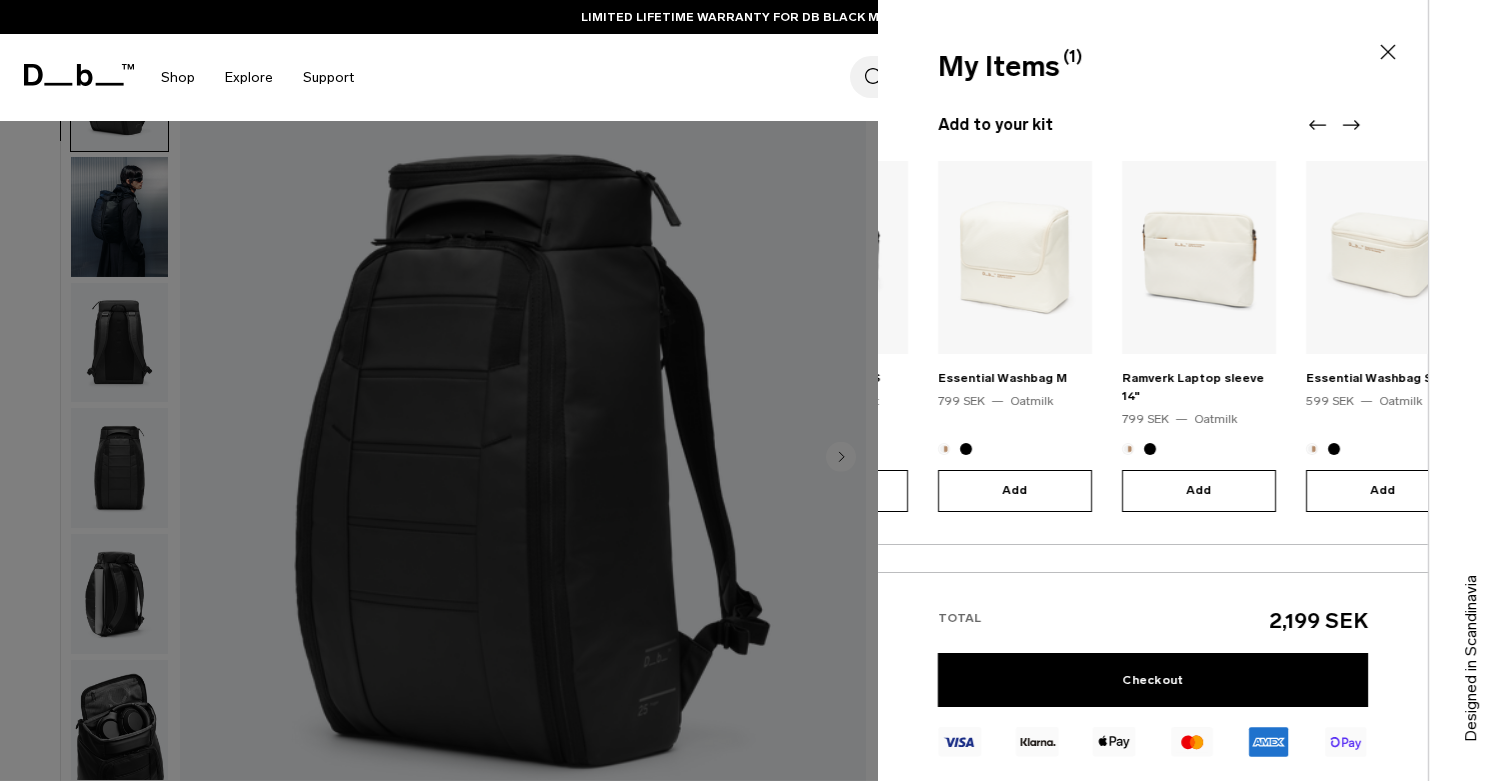 click 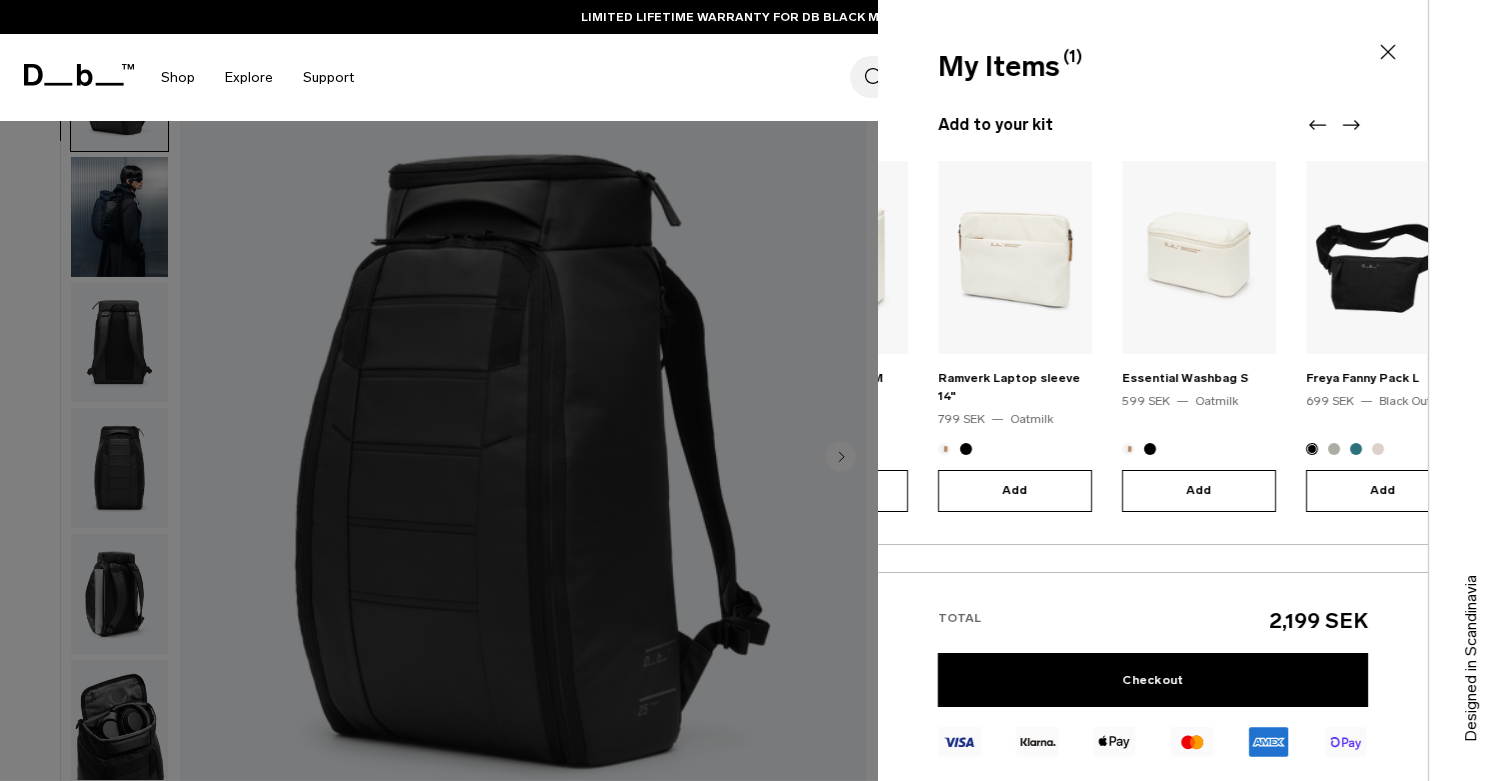 click 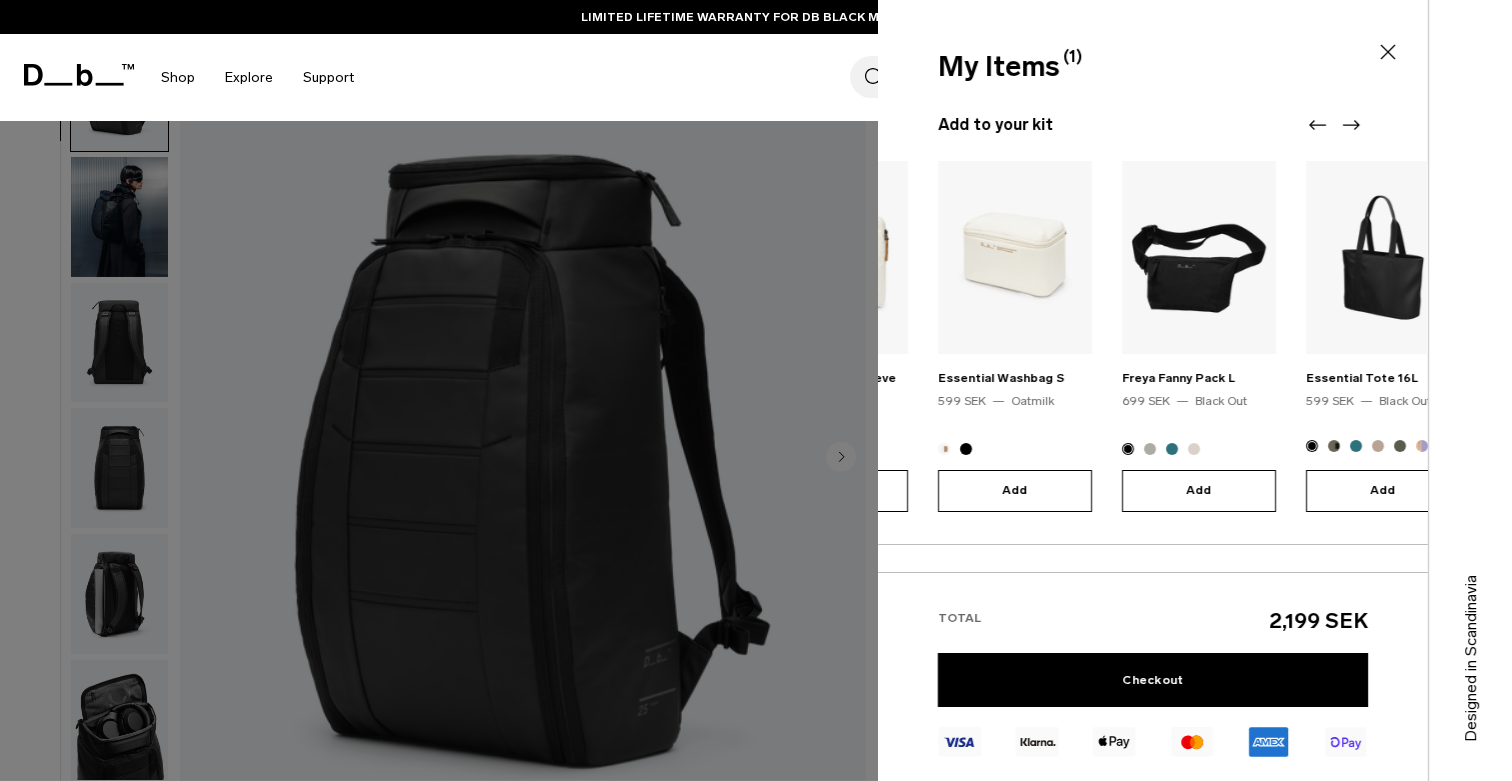 click 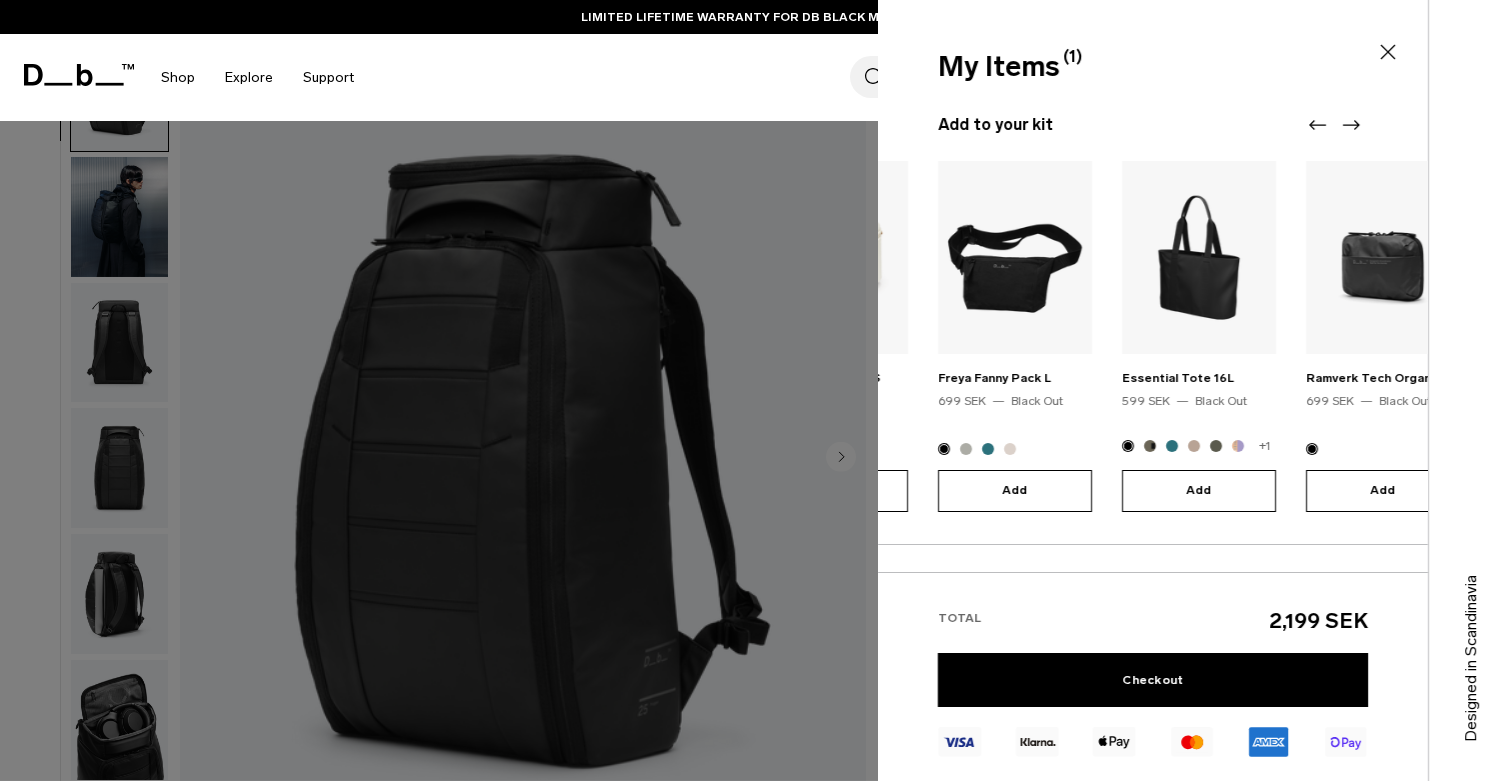 click 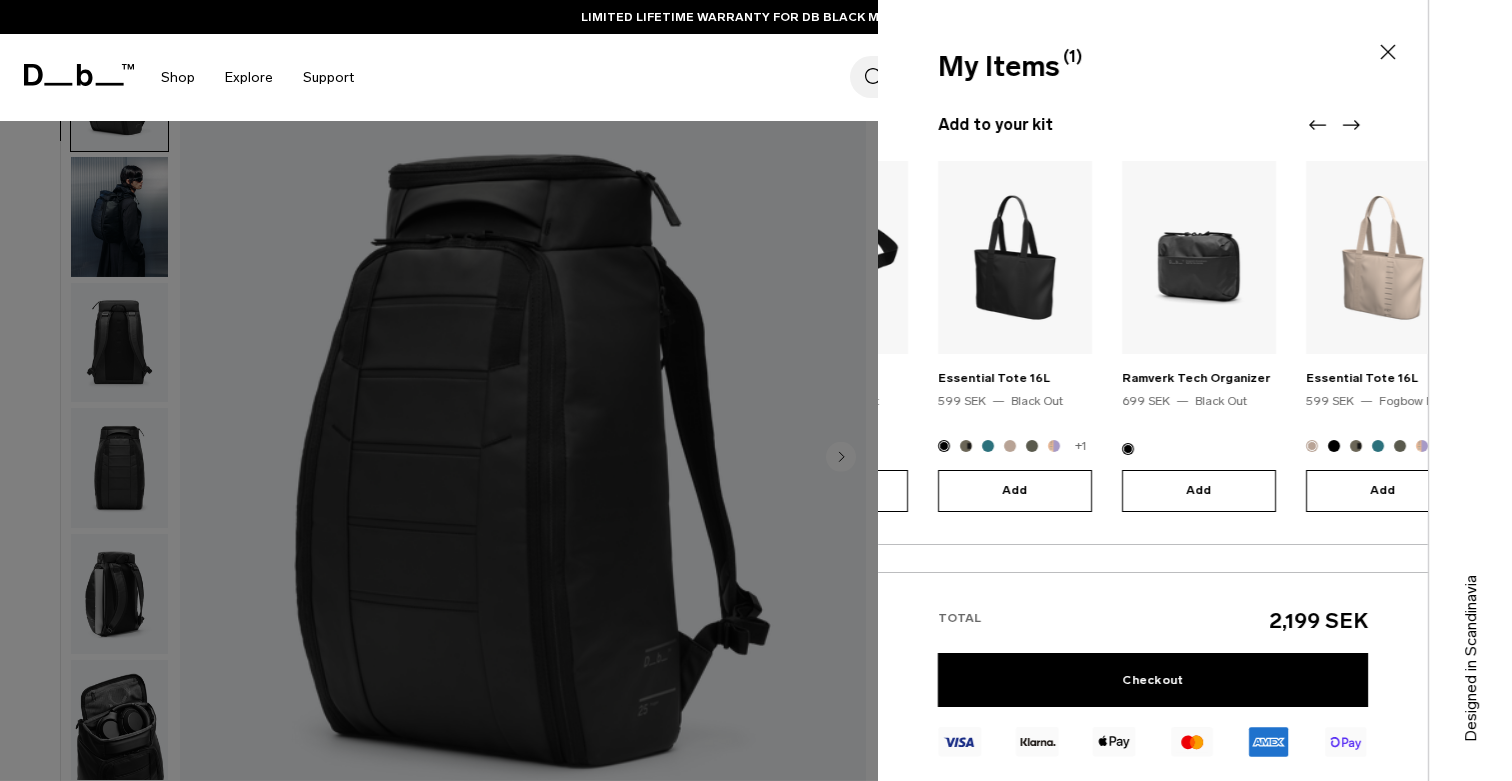 click 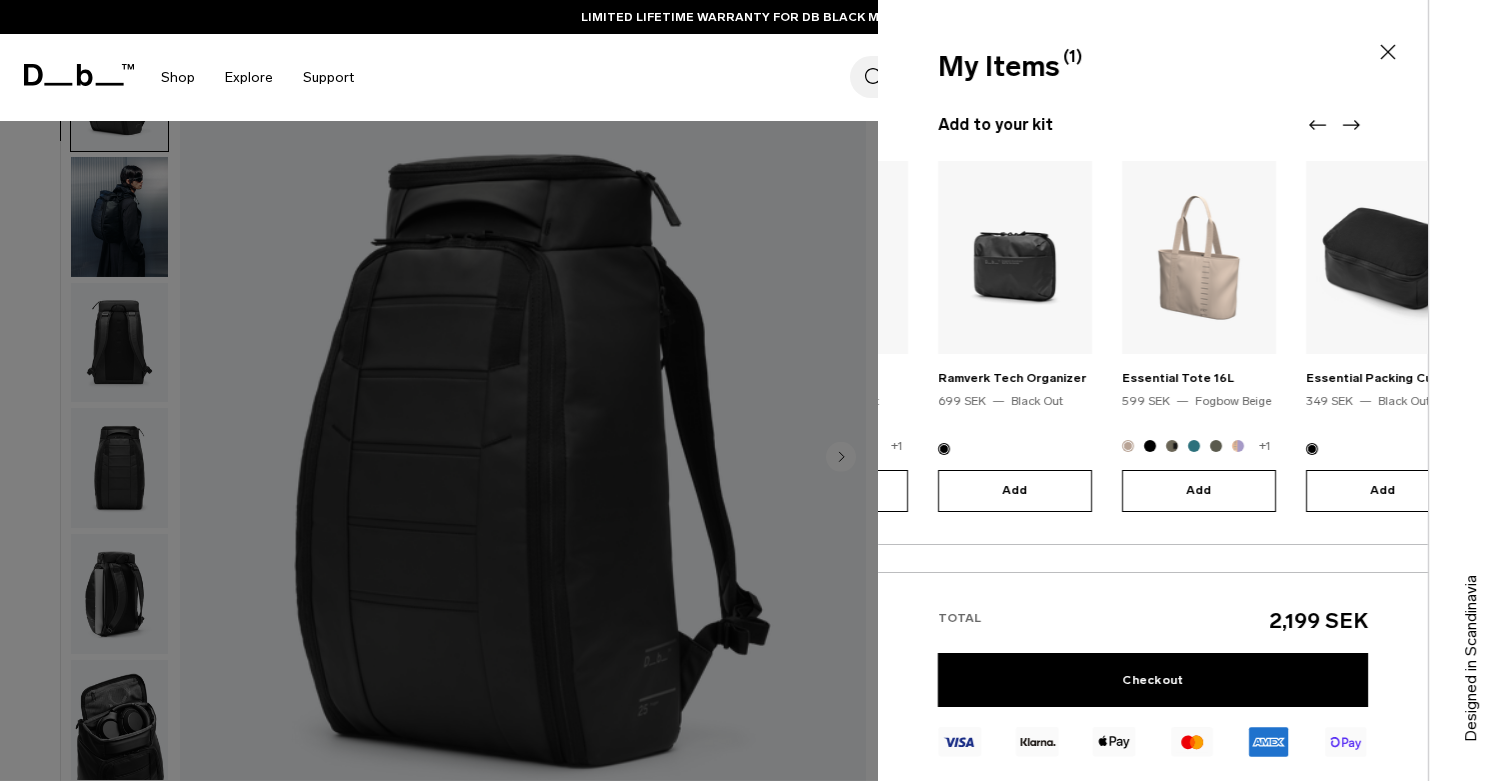 click 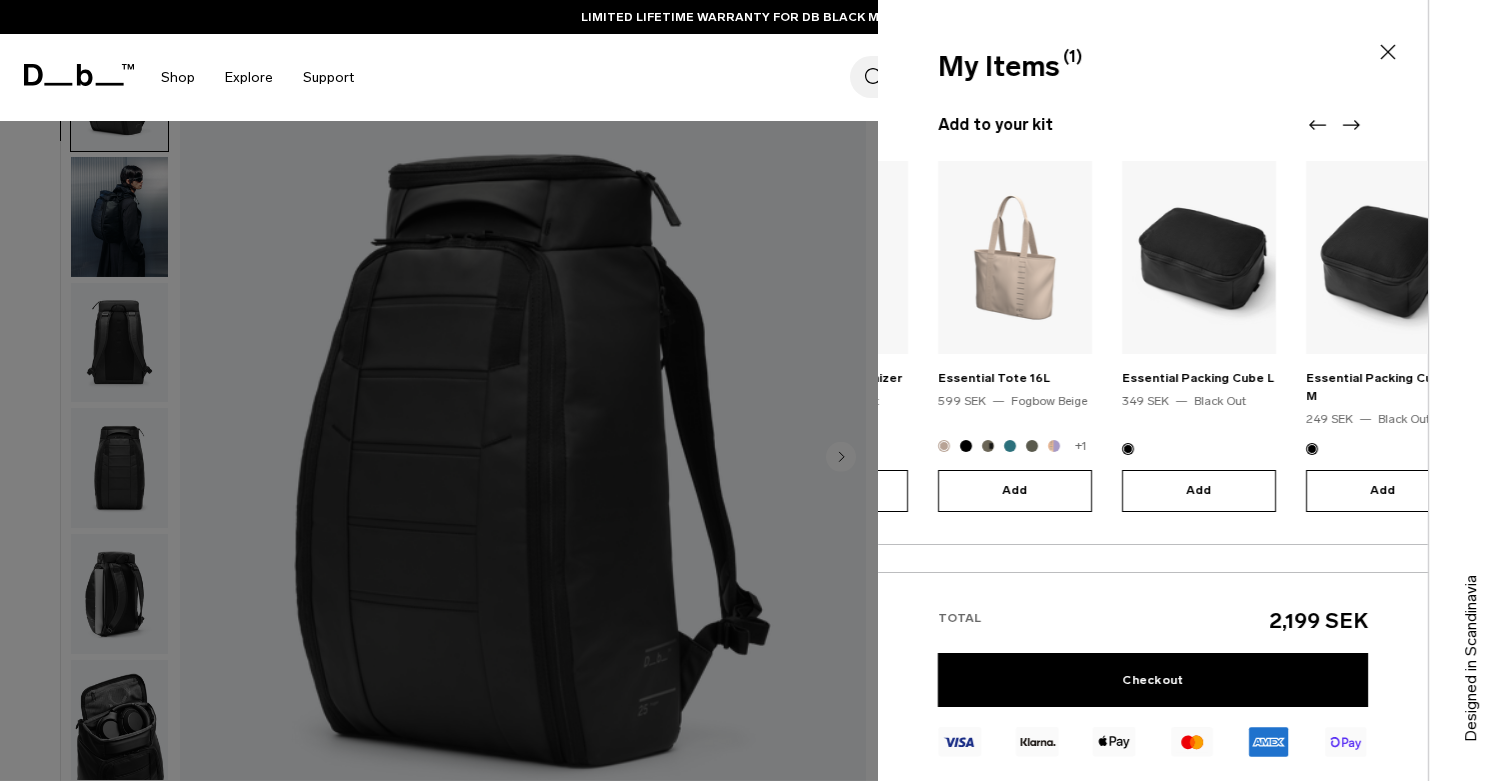 click 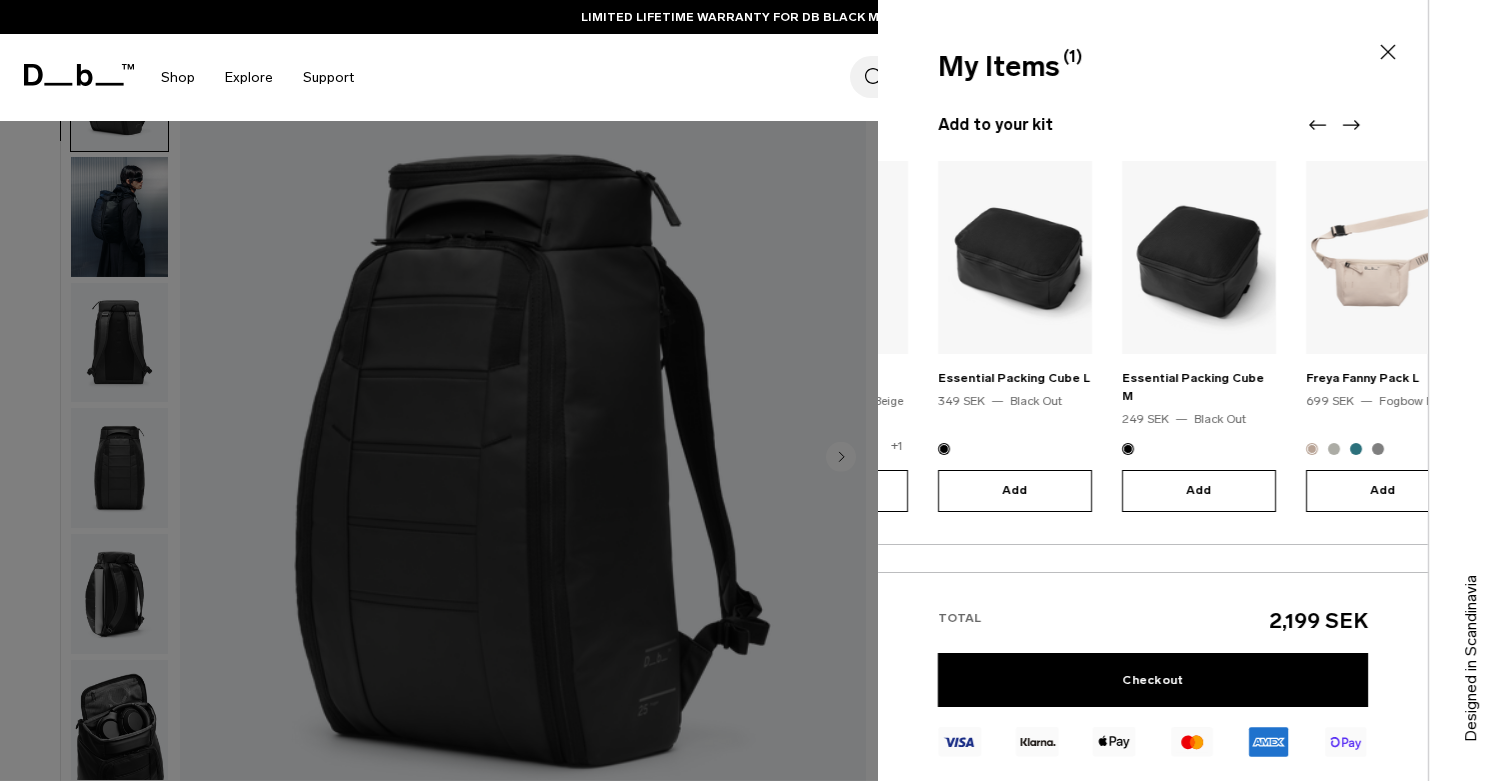 click 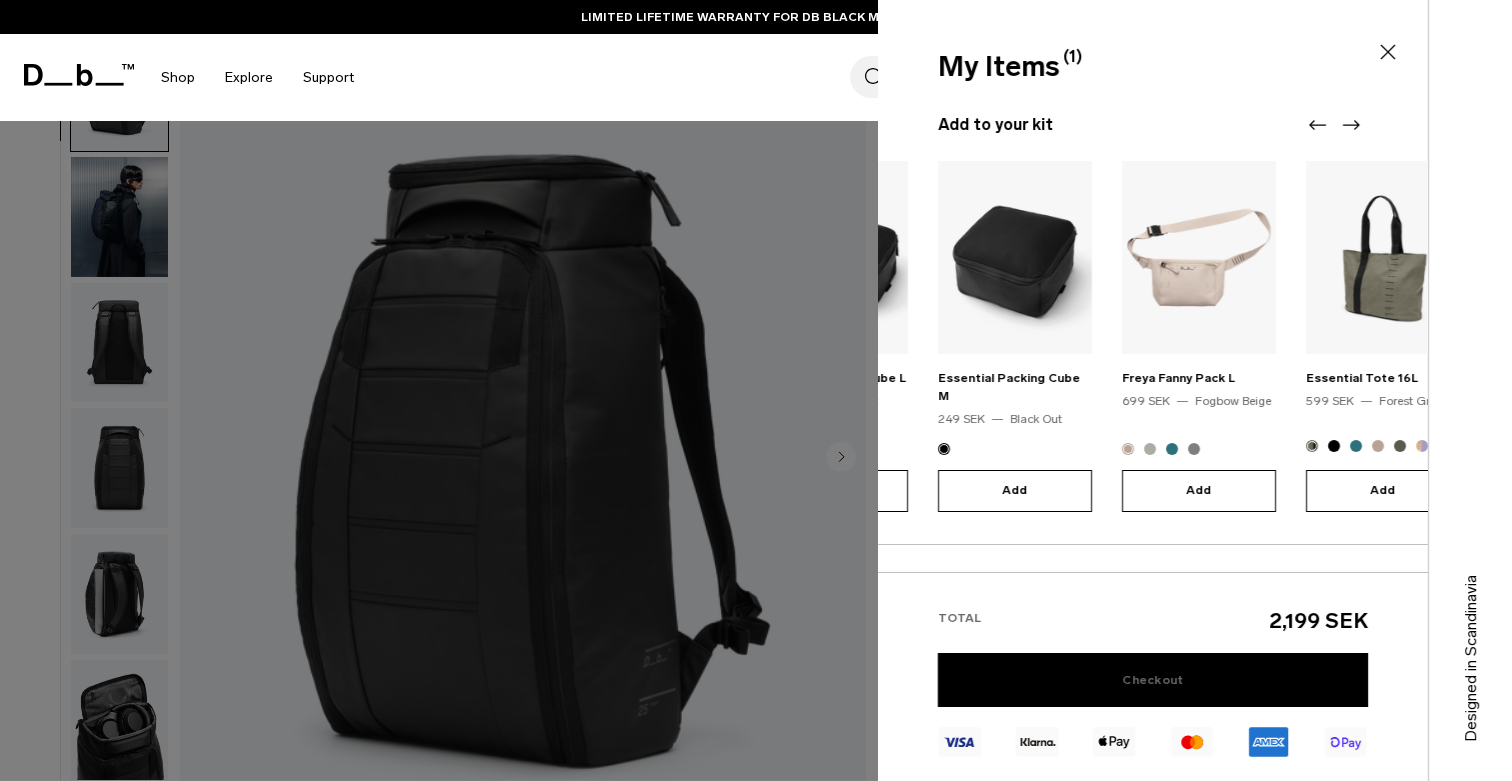 click on "Checkout" at bounding box center (1153, 680) 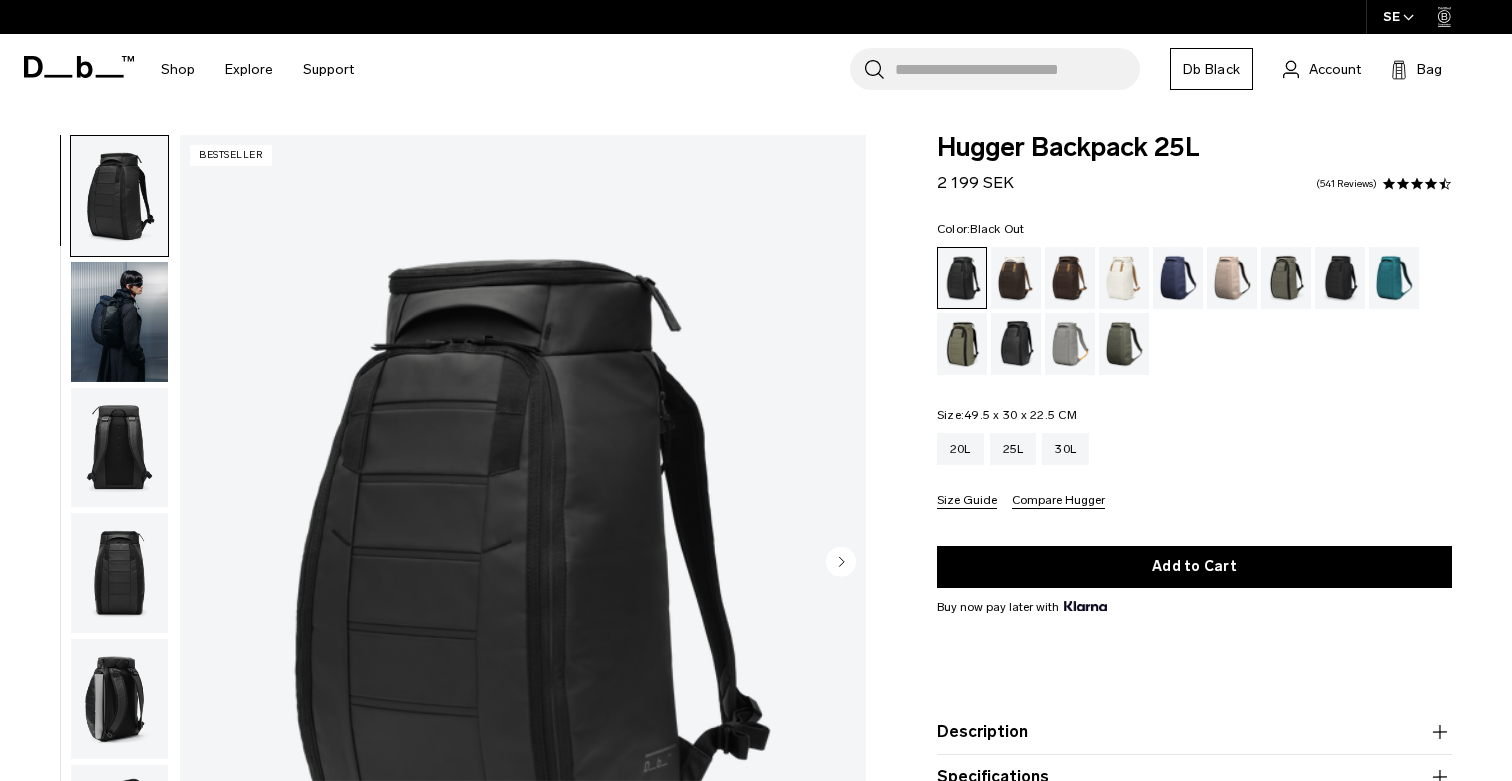 scroll, scrollTop: 0, scrollLeft: 0, axis: both 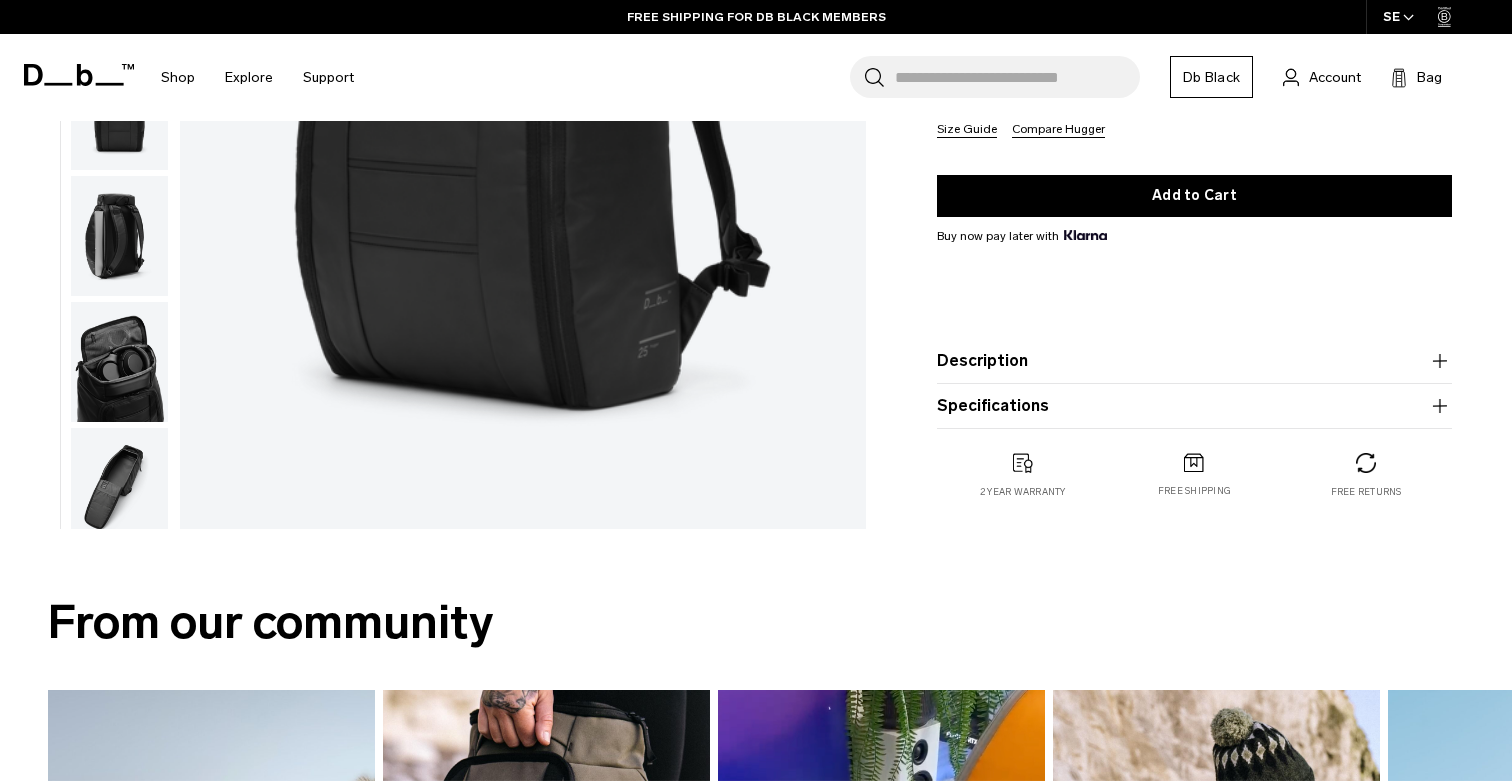 click on "Description" at bounding box center (1194, 361) 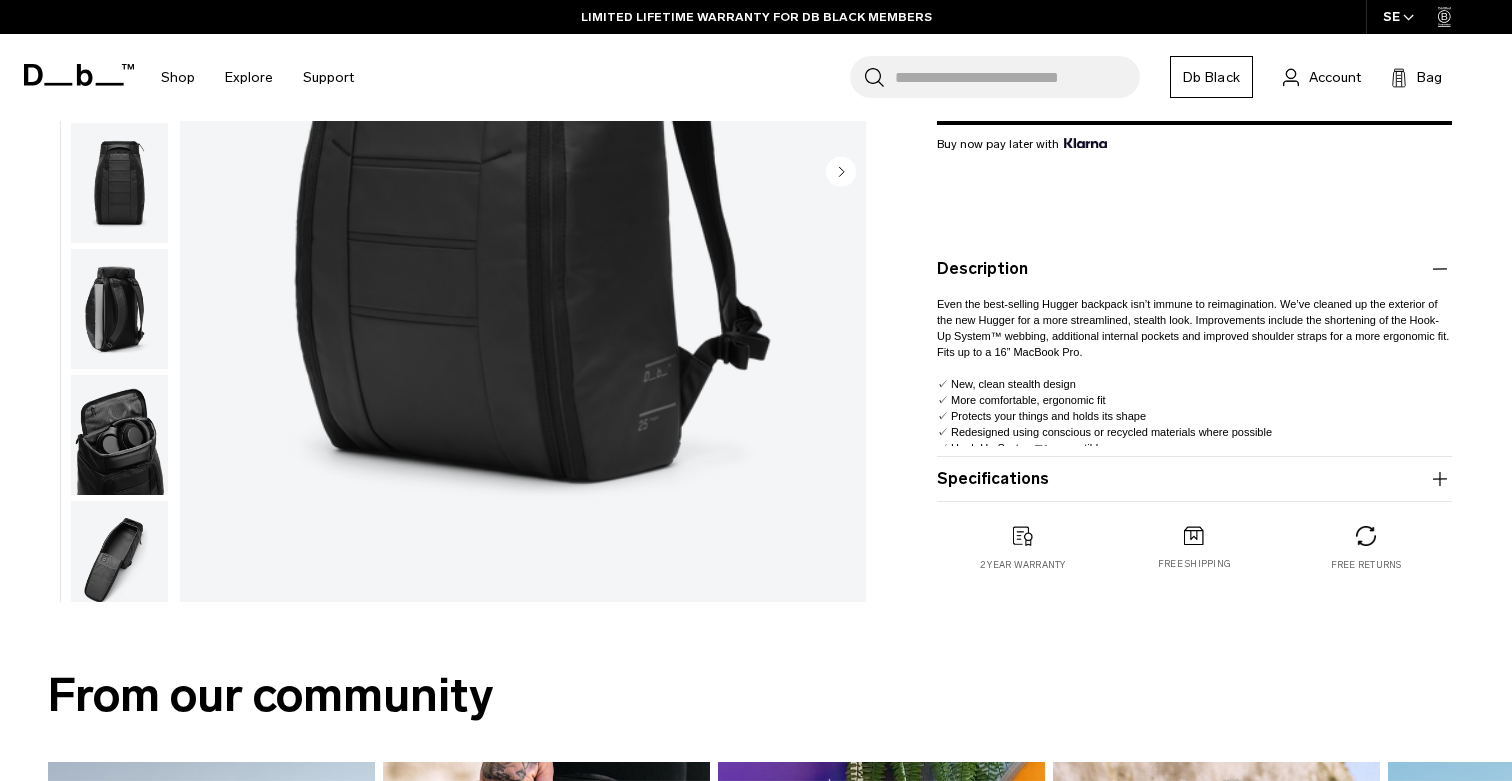 click on "Specifications" at bounding box center (1194, 479) 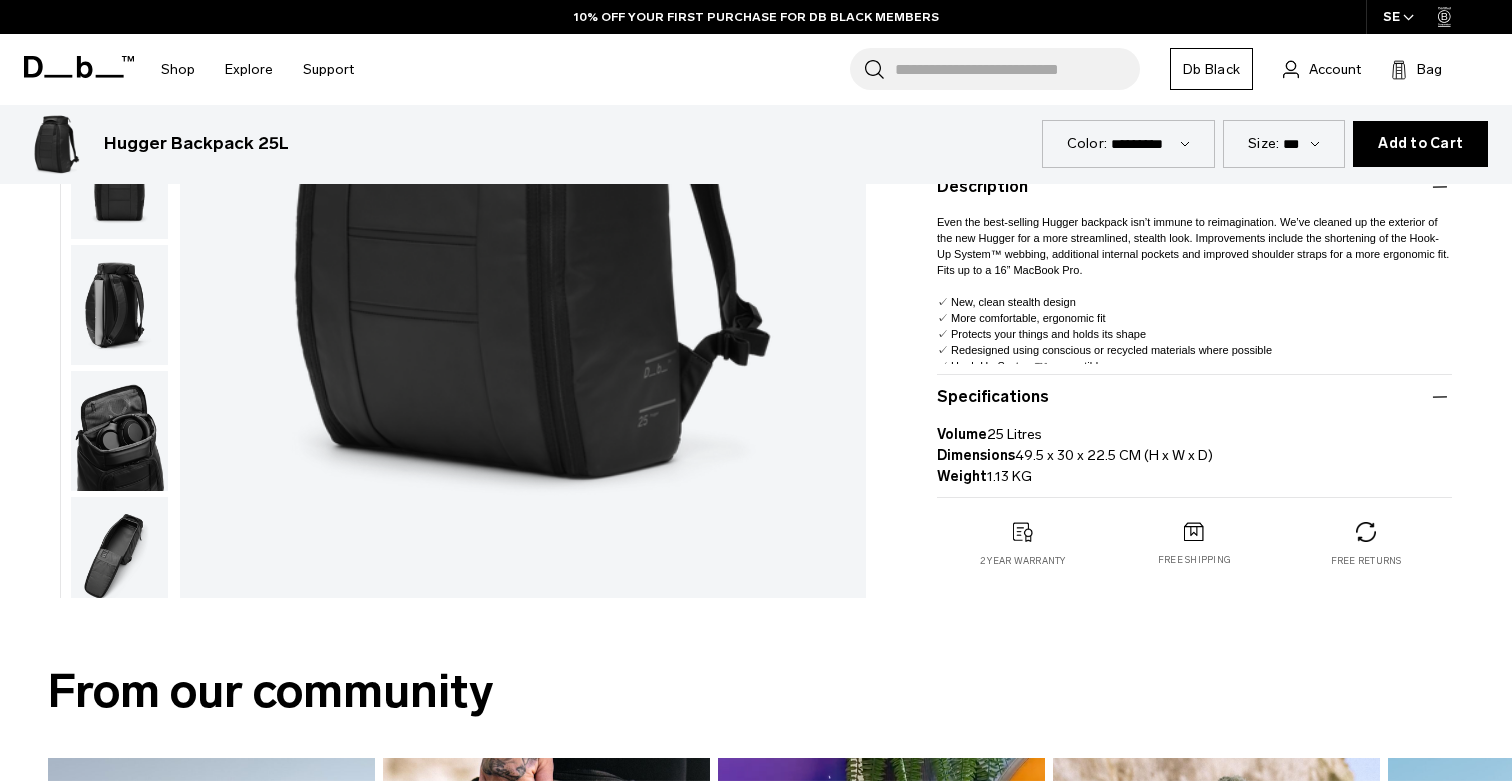 scroll, scrollTop: 540, scrollLeft: 0, axis: vertical 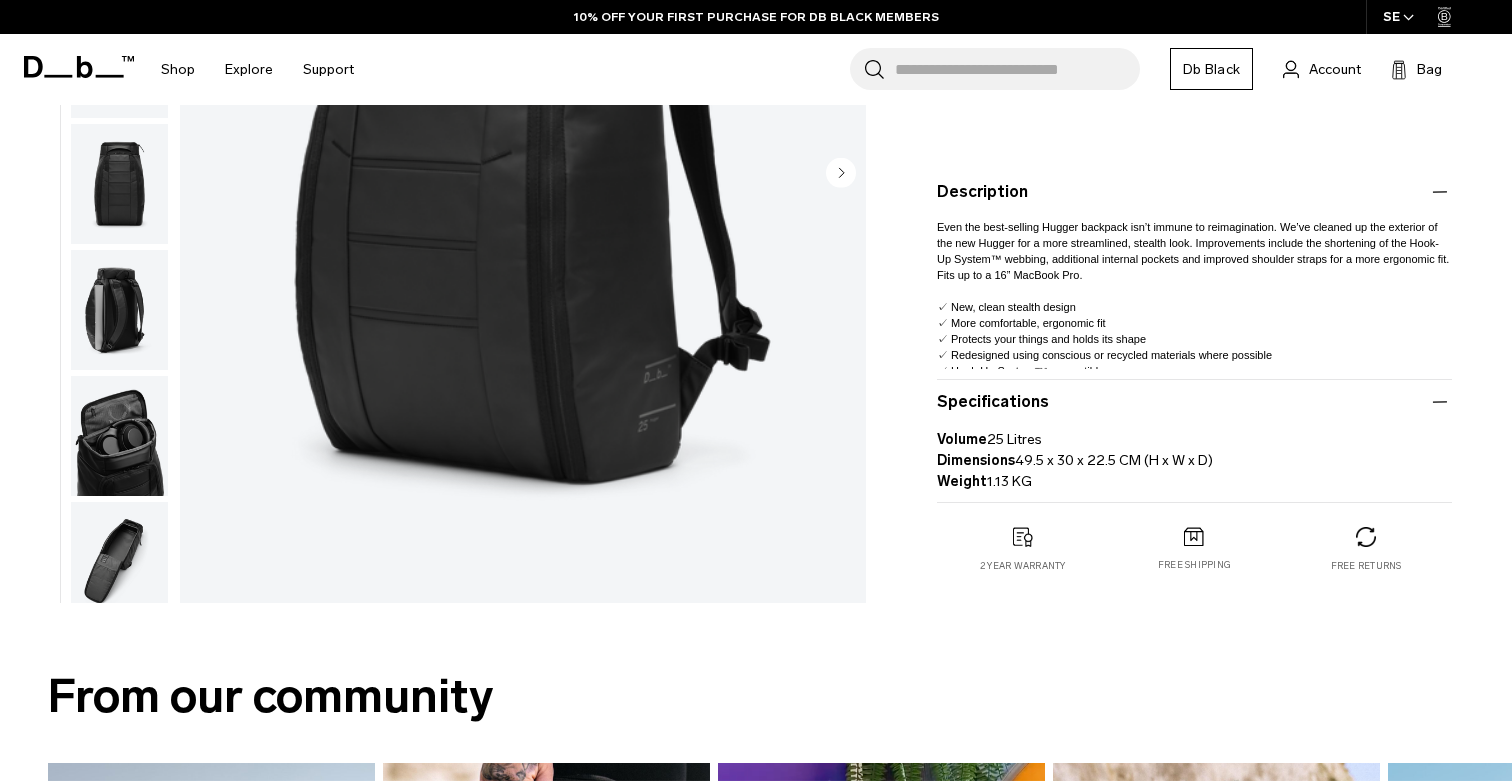 click at bounding box center (1194, 536) 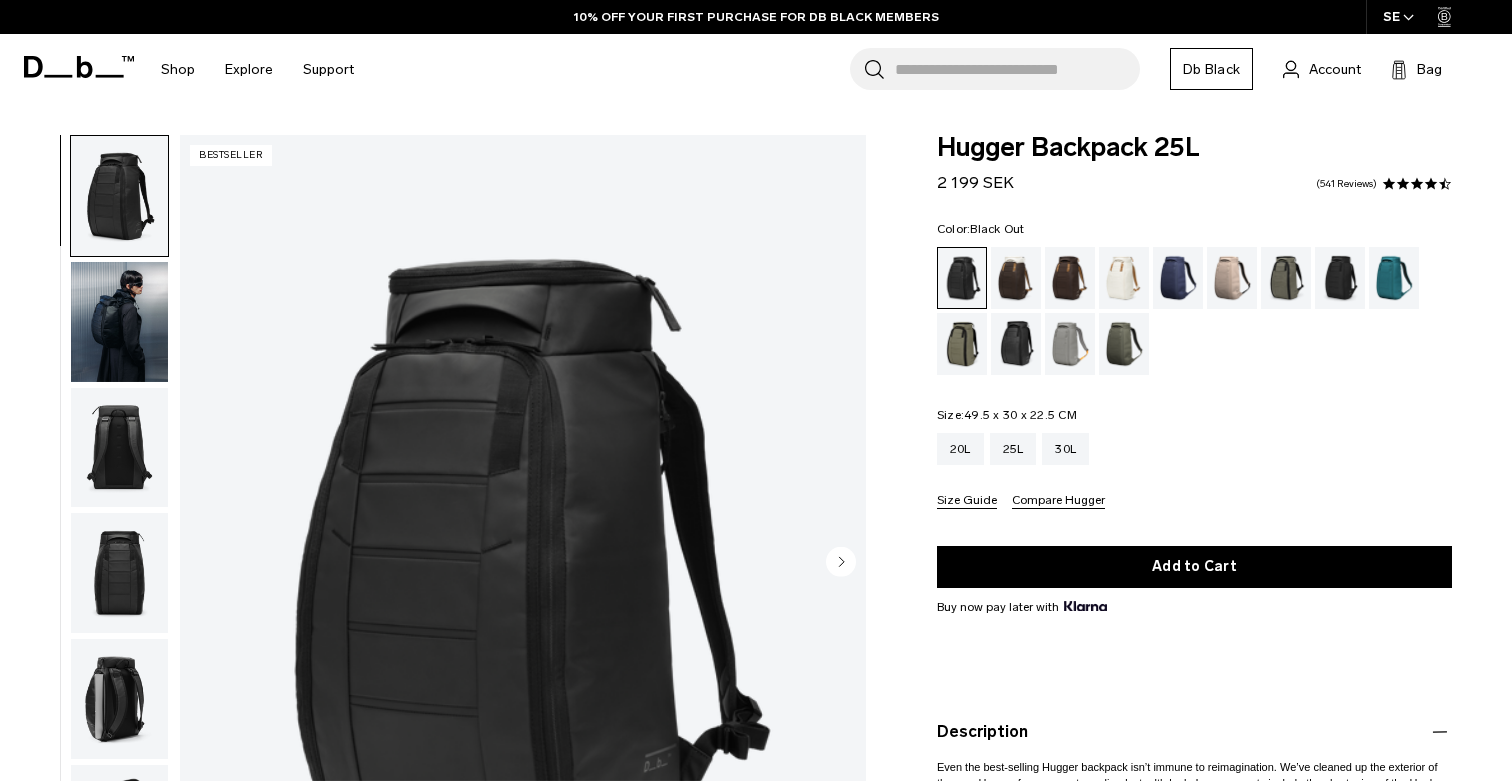 scroll, scrollTop: 0, scrollLeft: 0, axis: both 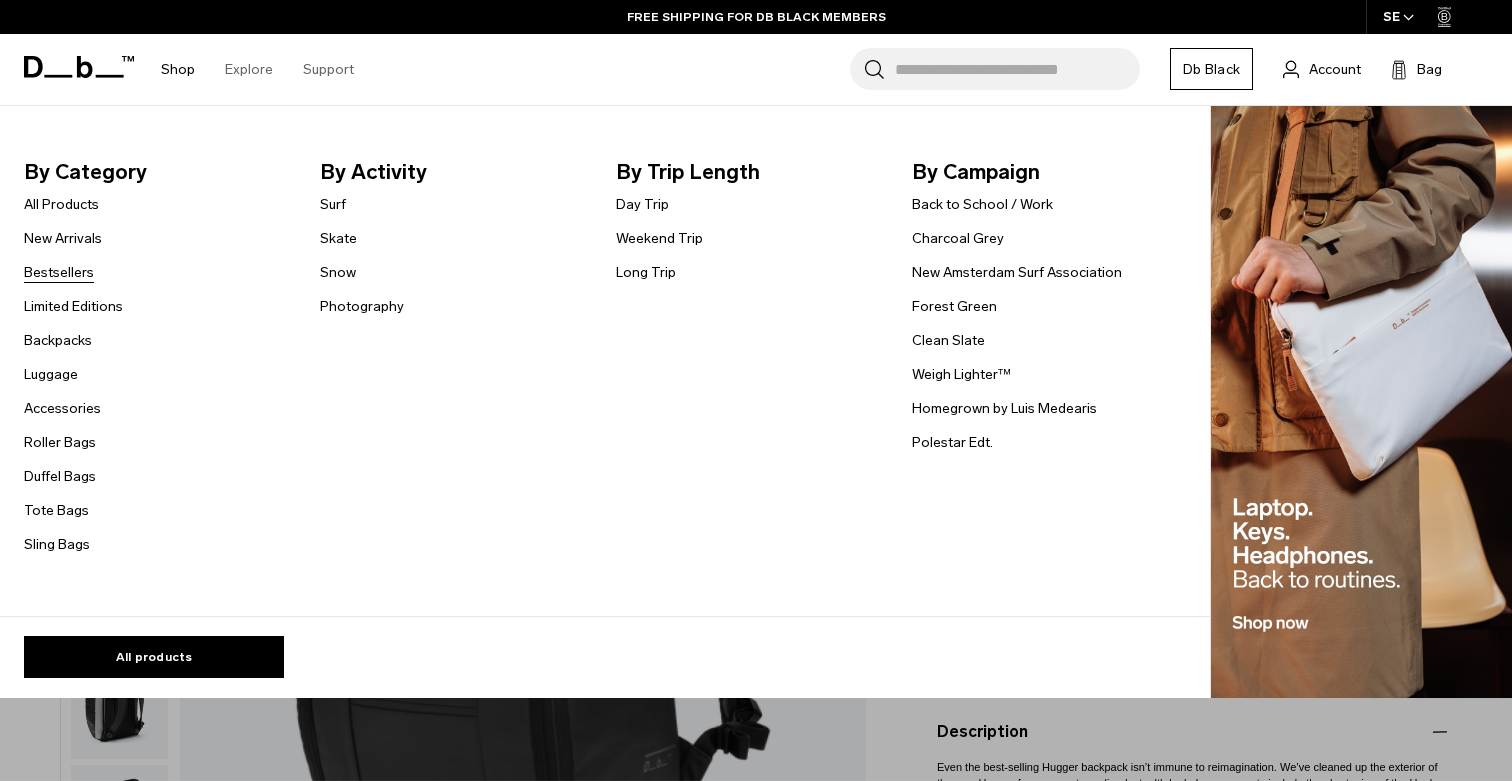 click on "Bestsellers" at bounding box center [59, 272] 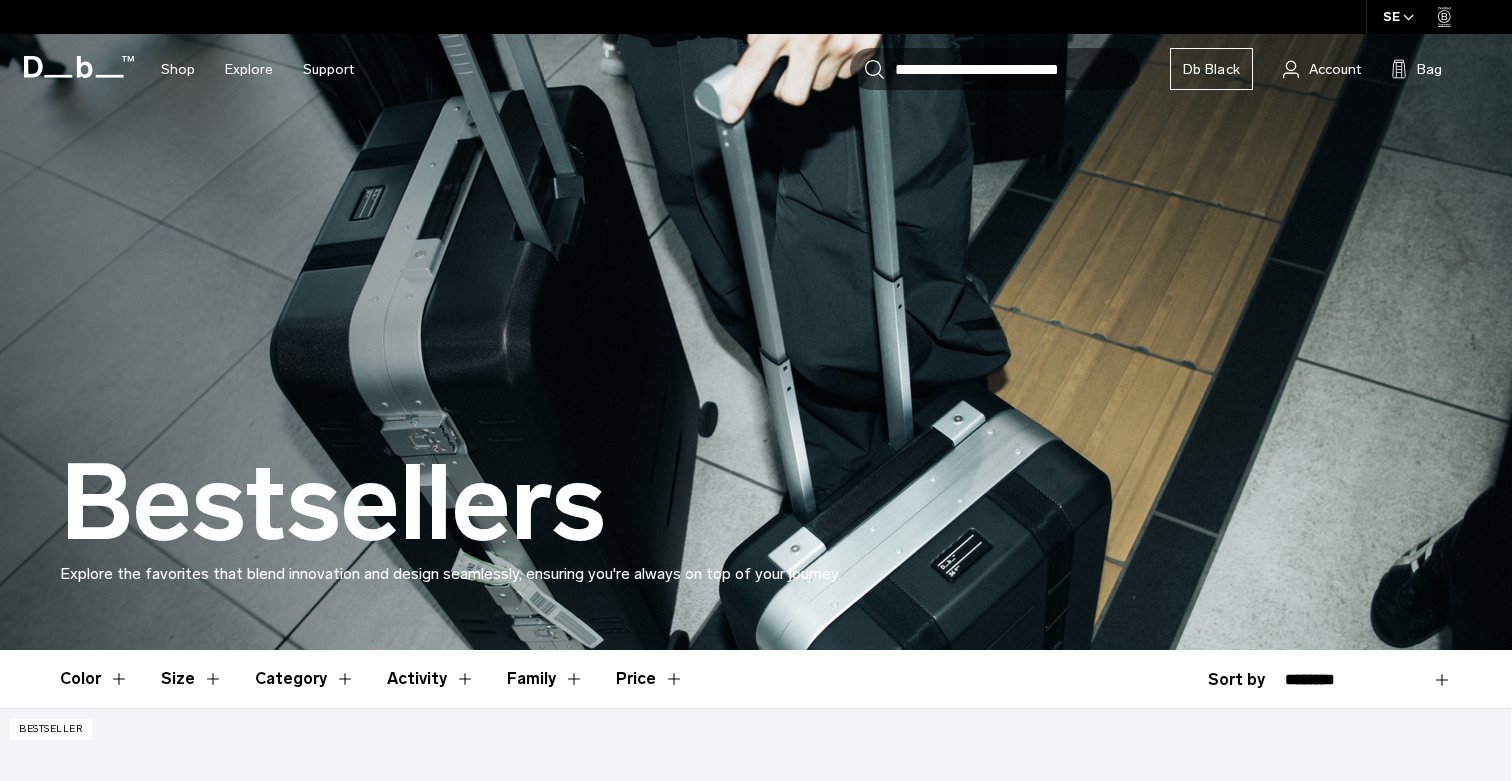 scroll, scrollTop: 266, scrollLeft: 0, axis: vertical 